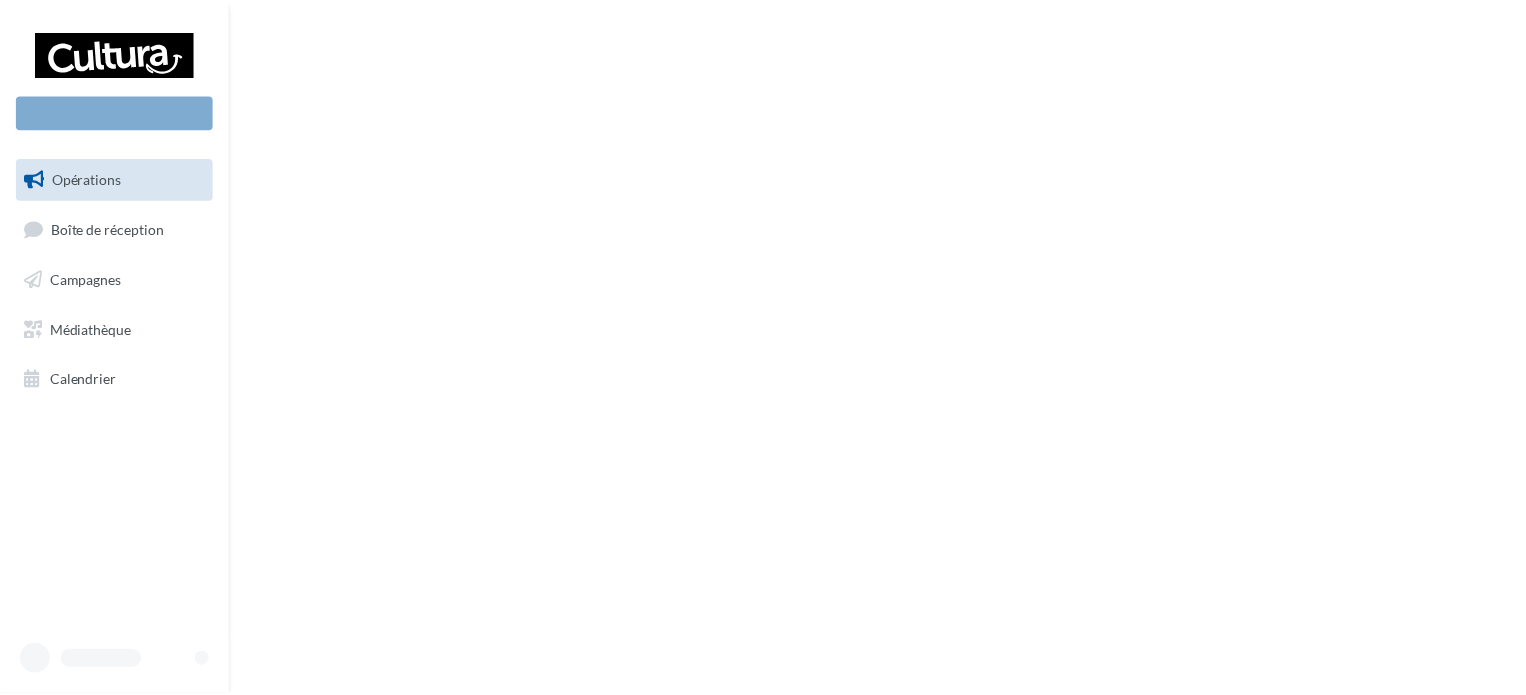 scroll, scrollTop: 0, scrollLeft: 0, axis: both 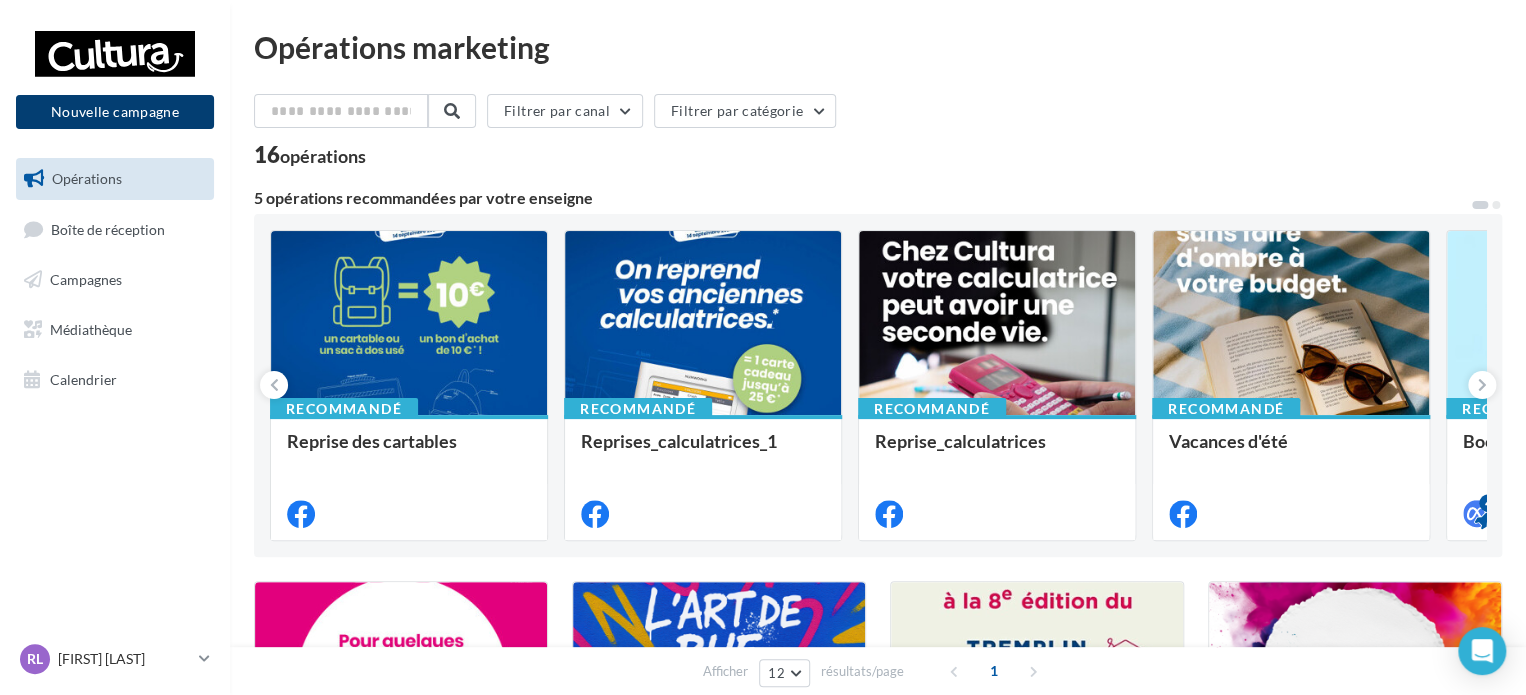 click on "Nouvelle campagne" at bounding box center [115, 112] 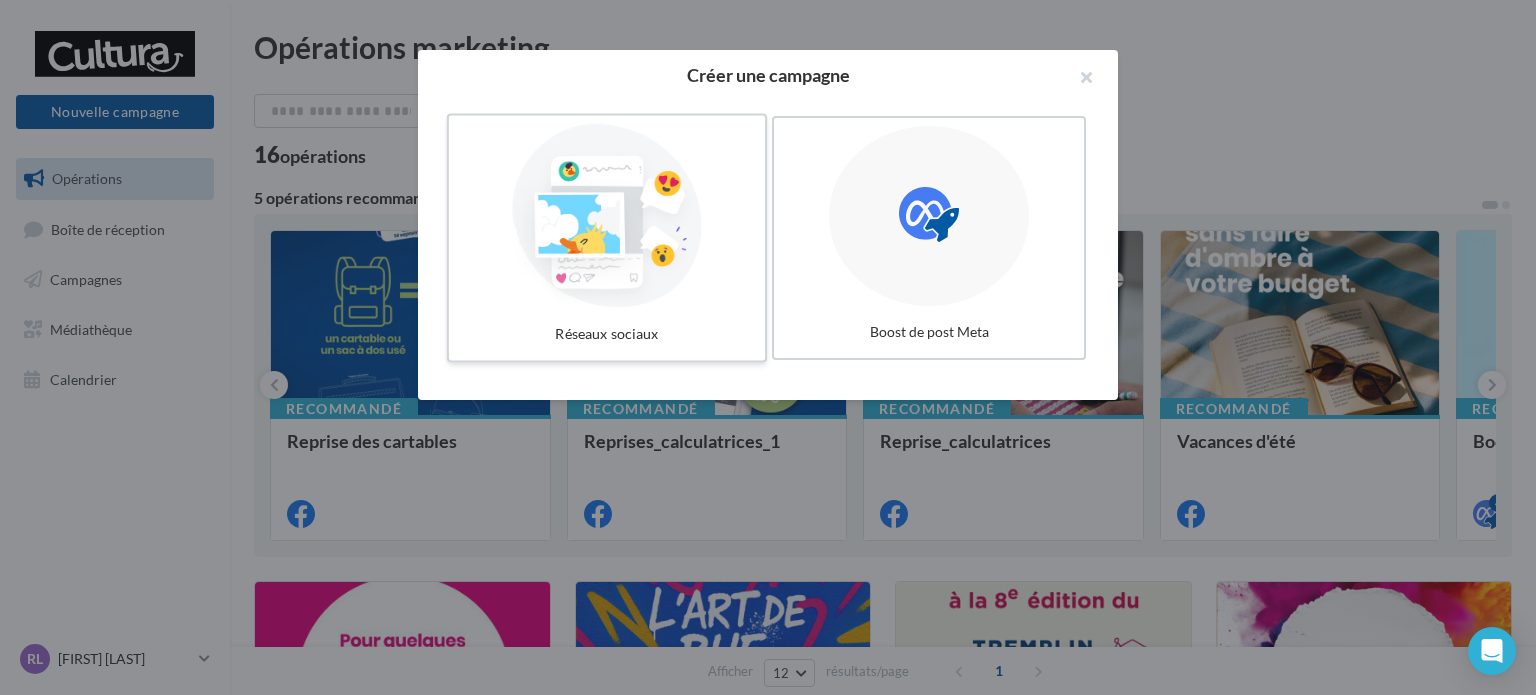 click at bounding box center [607, 216] 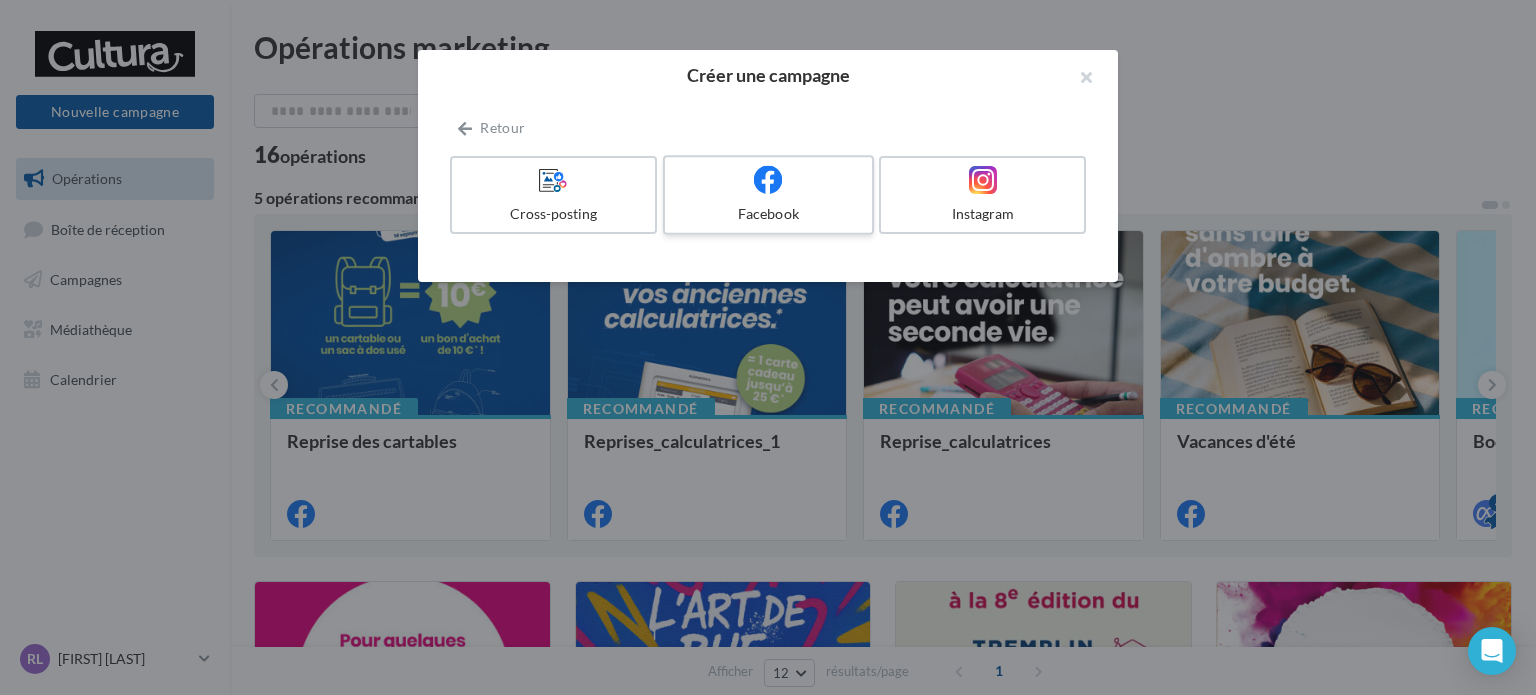 click on "Facebook" at bounding box center [768, 195] 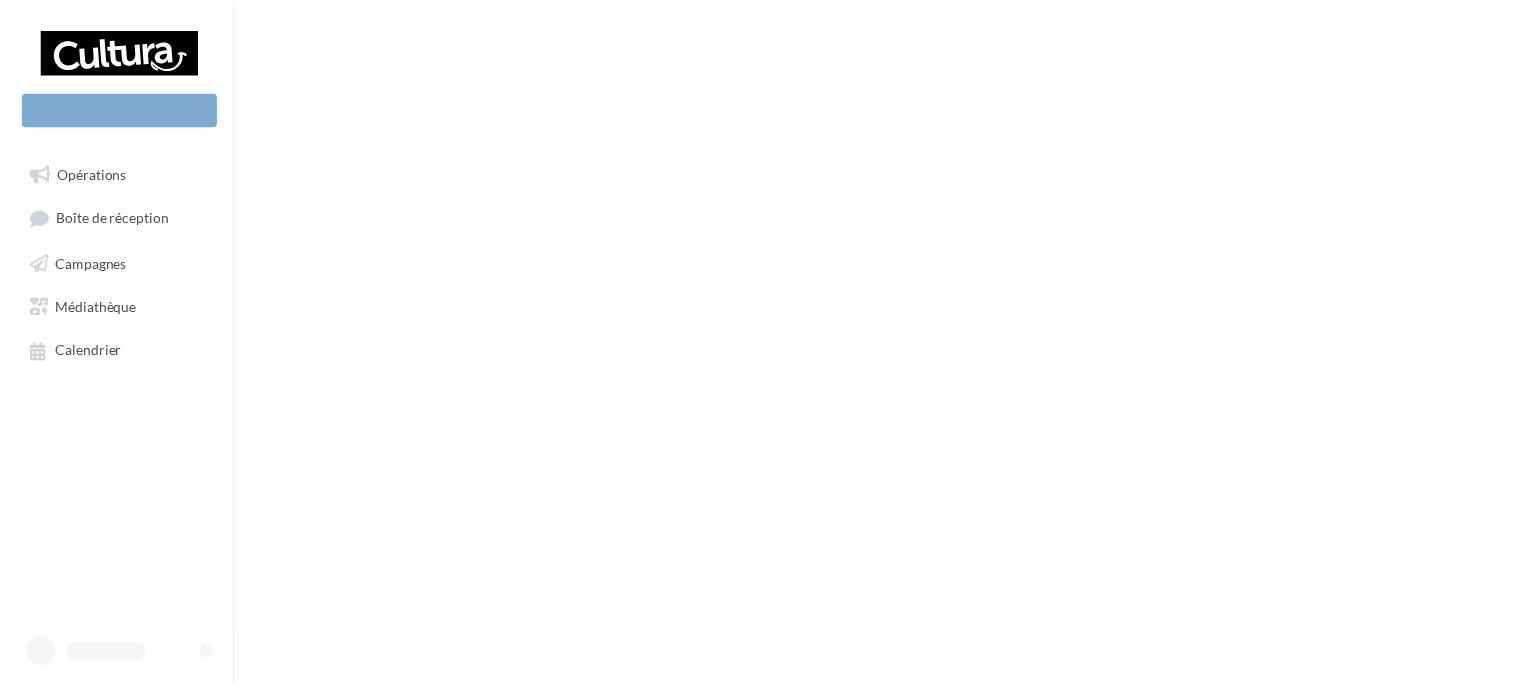 scroll, scrollTop: 0, scrollLeft: 0, axis: both 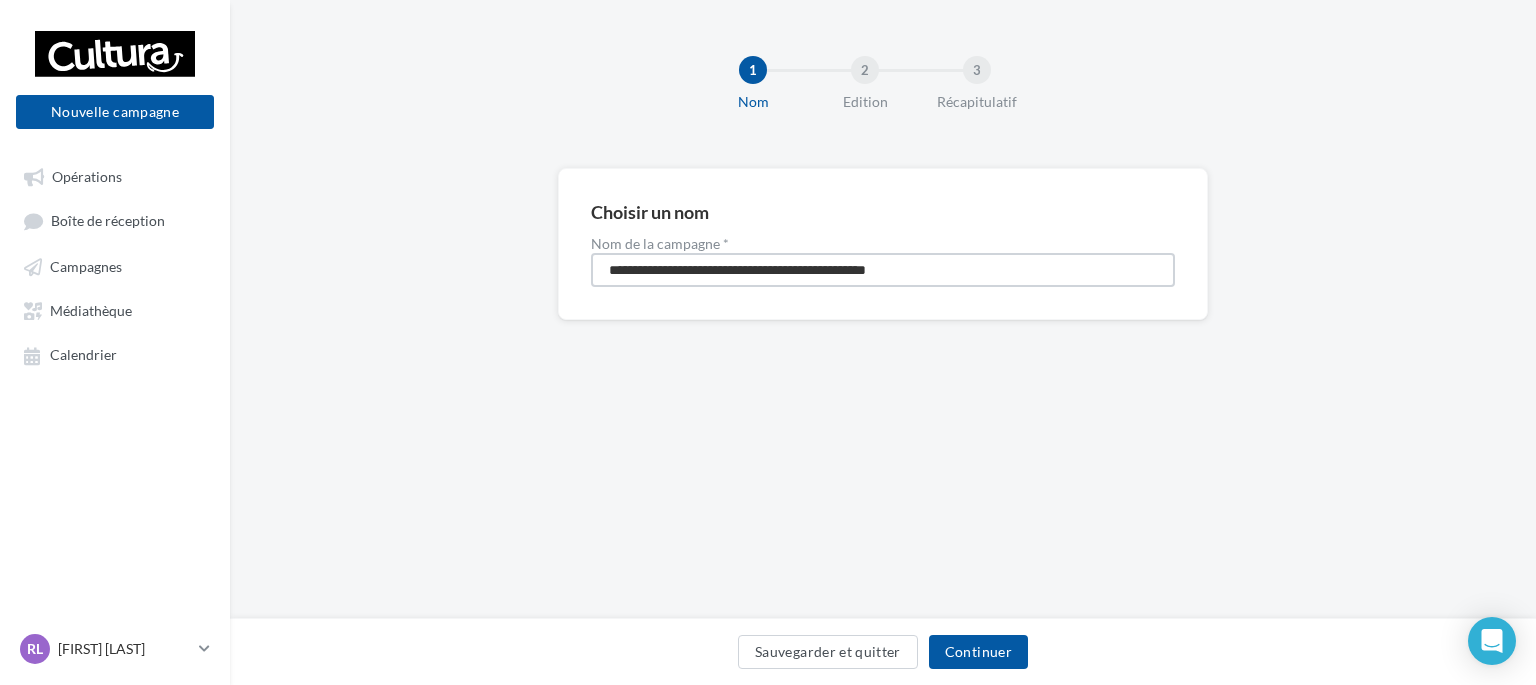 click on "**********" at bounding box center (883, 270) 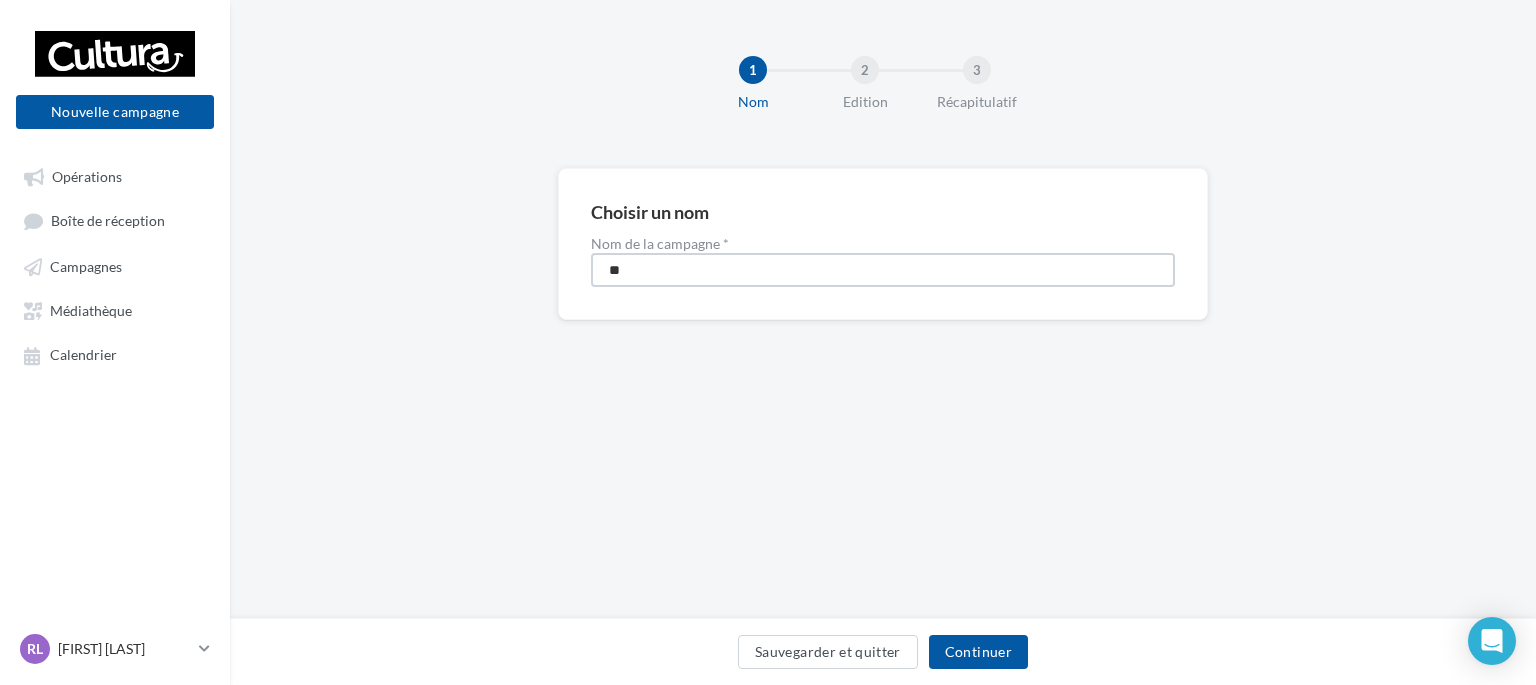 type on "*" 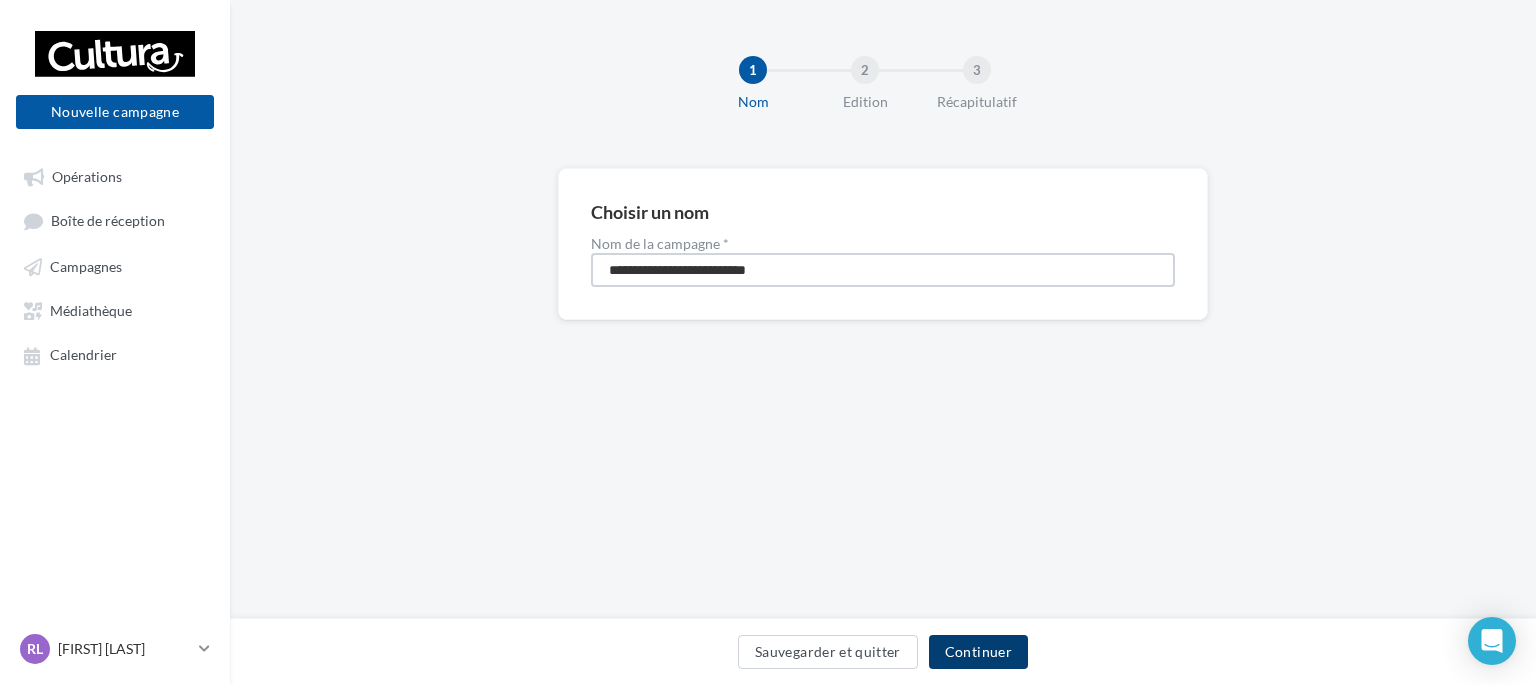 type on "**********" 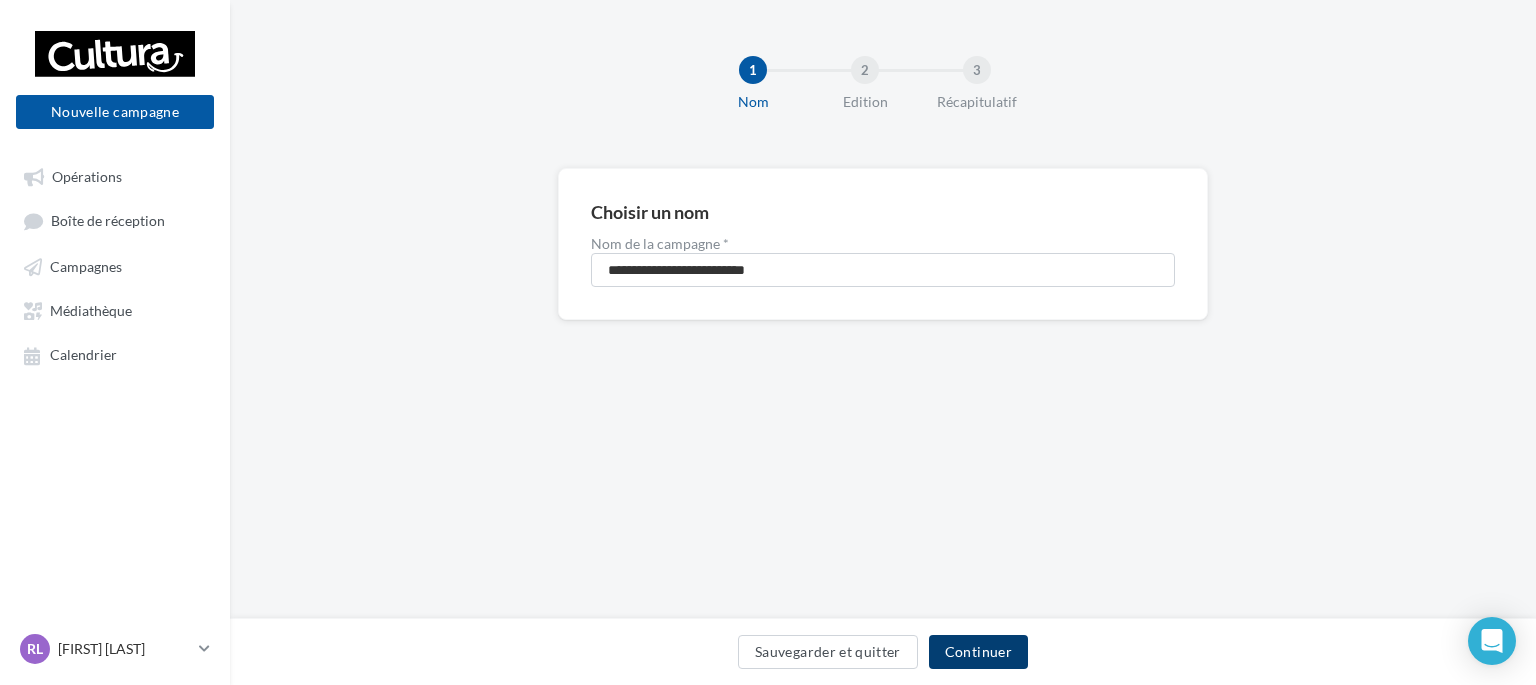 click on "Continuer" at bounding box center (978, 652) 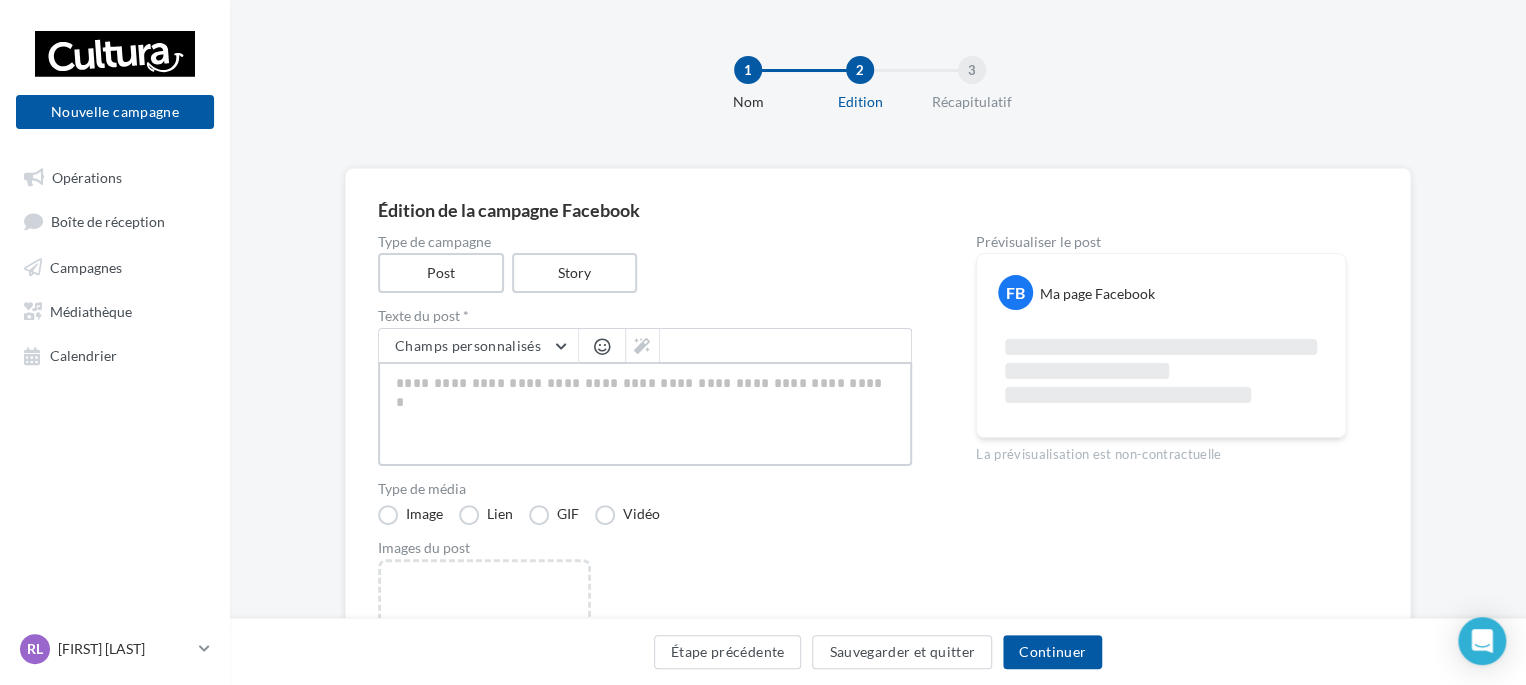 click at bounding box center (645, 414) 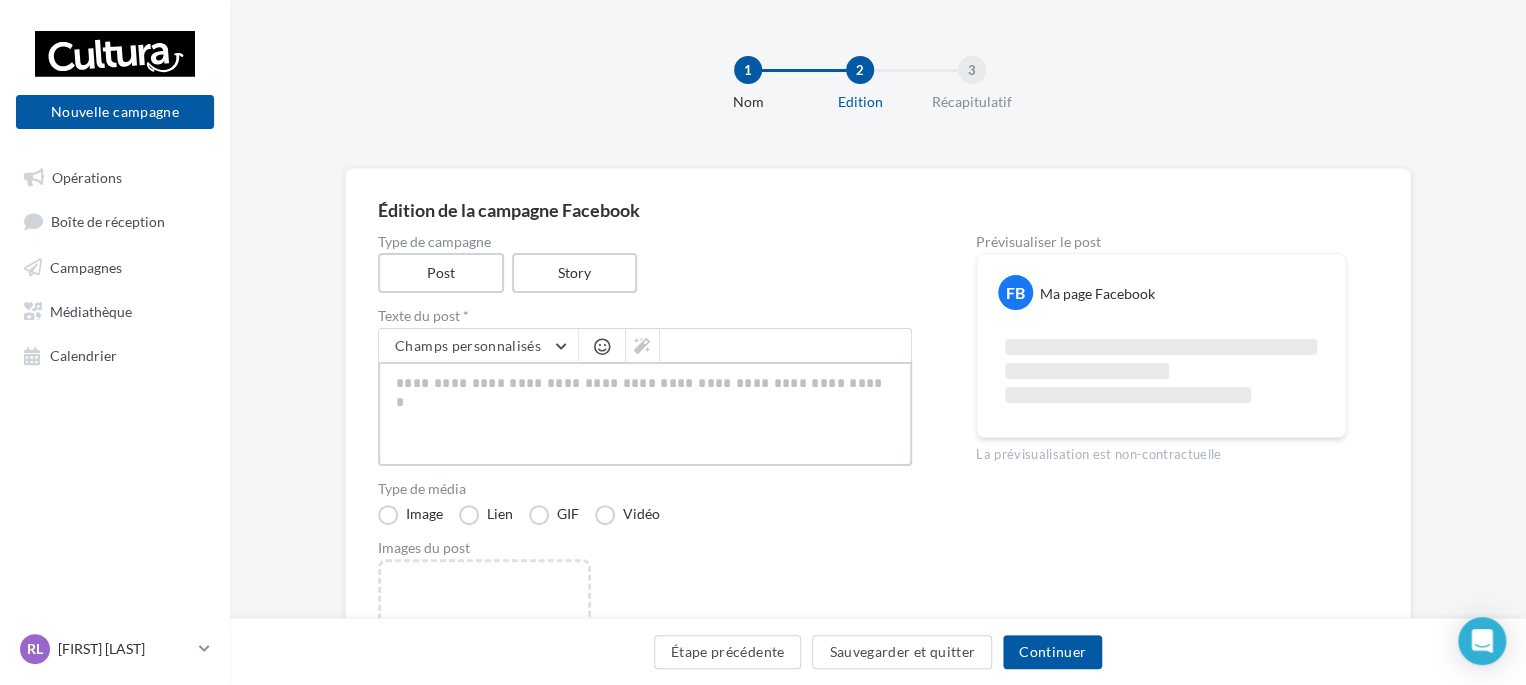type on "*" 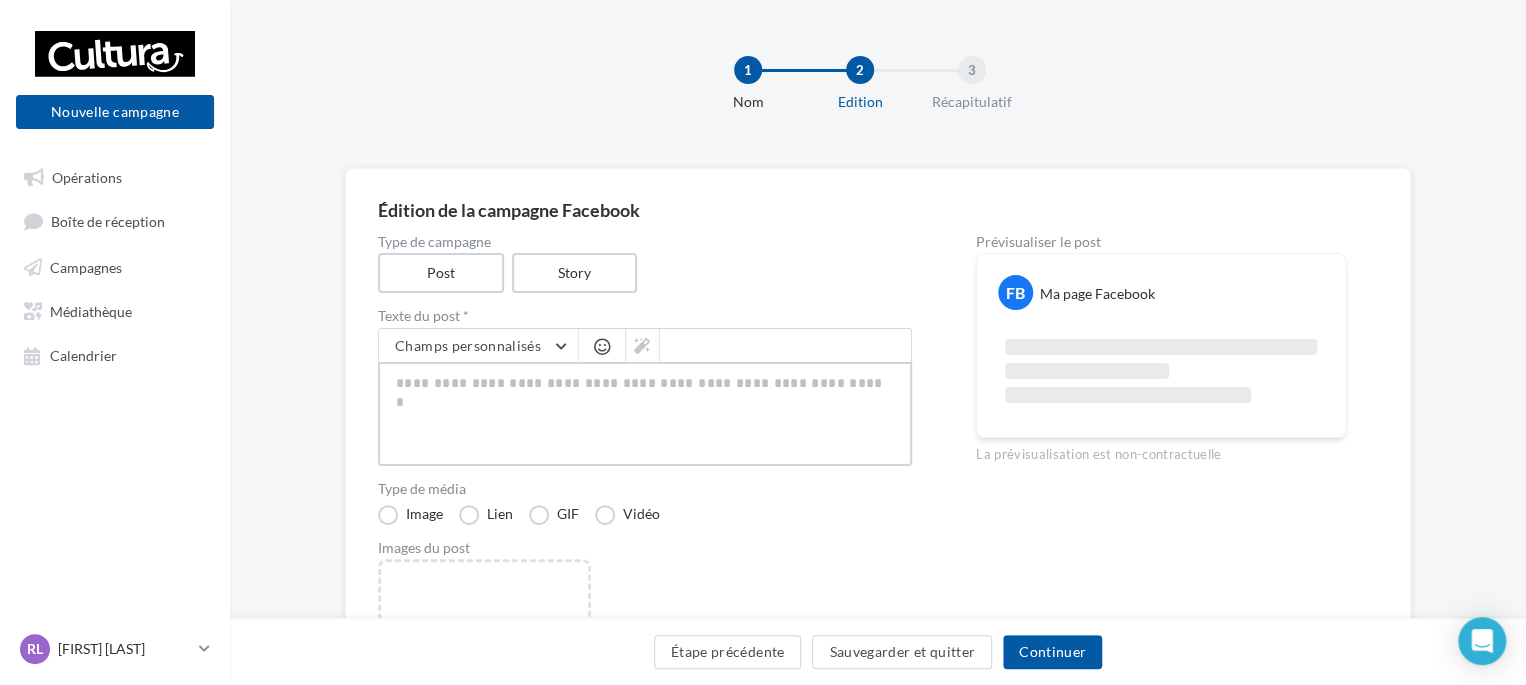 type on "*" 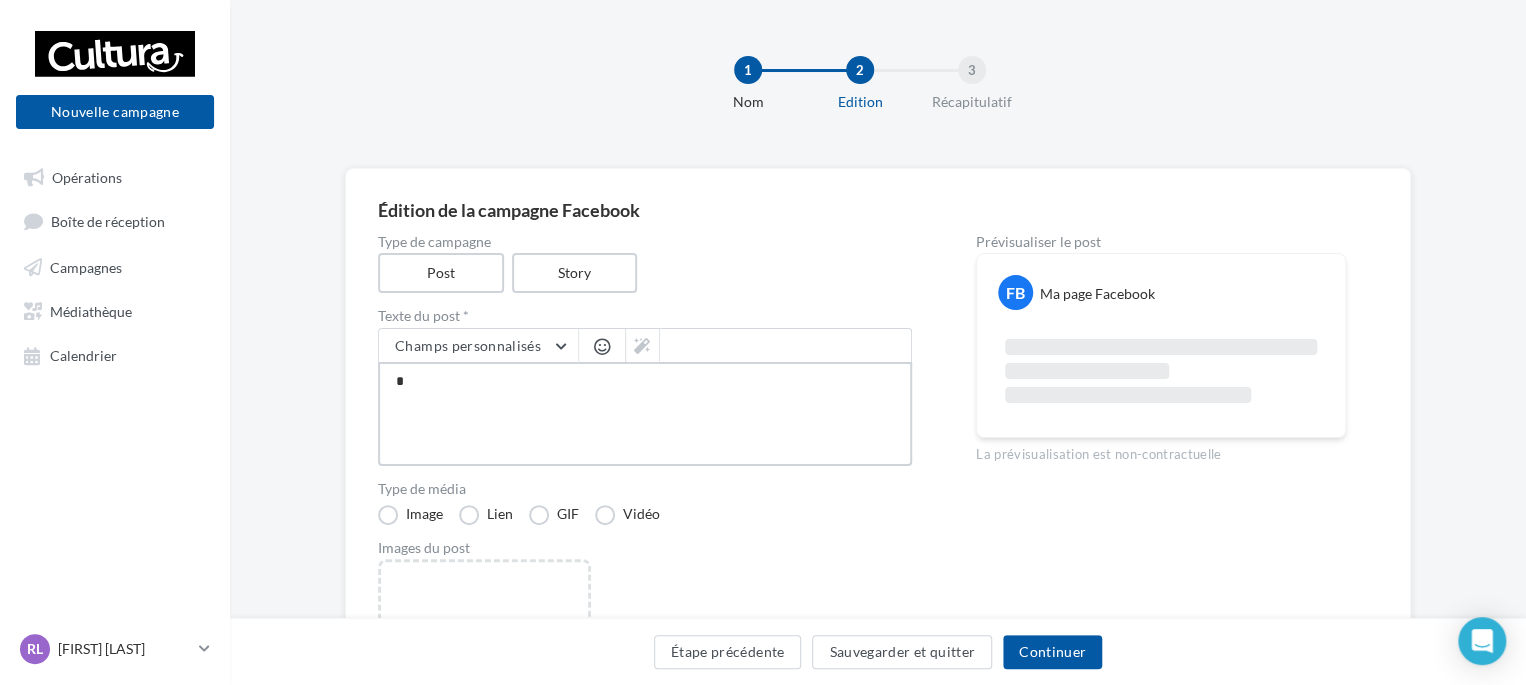 type on "**" 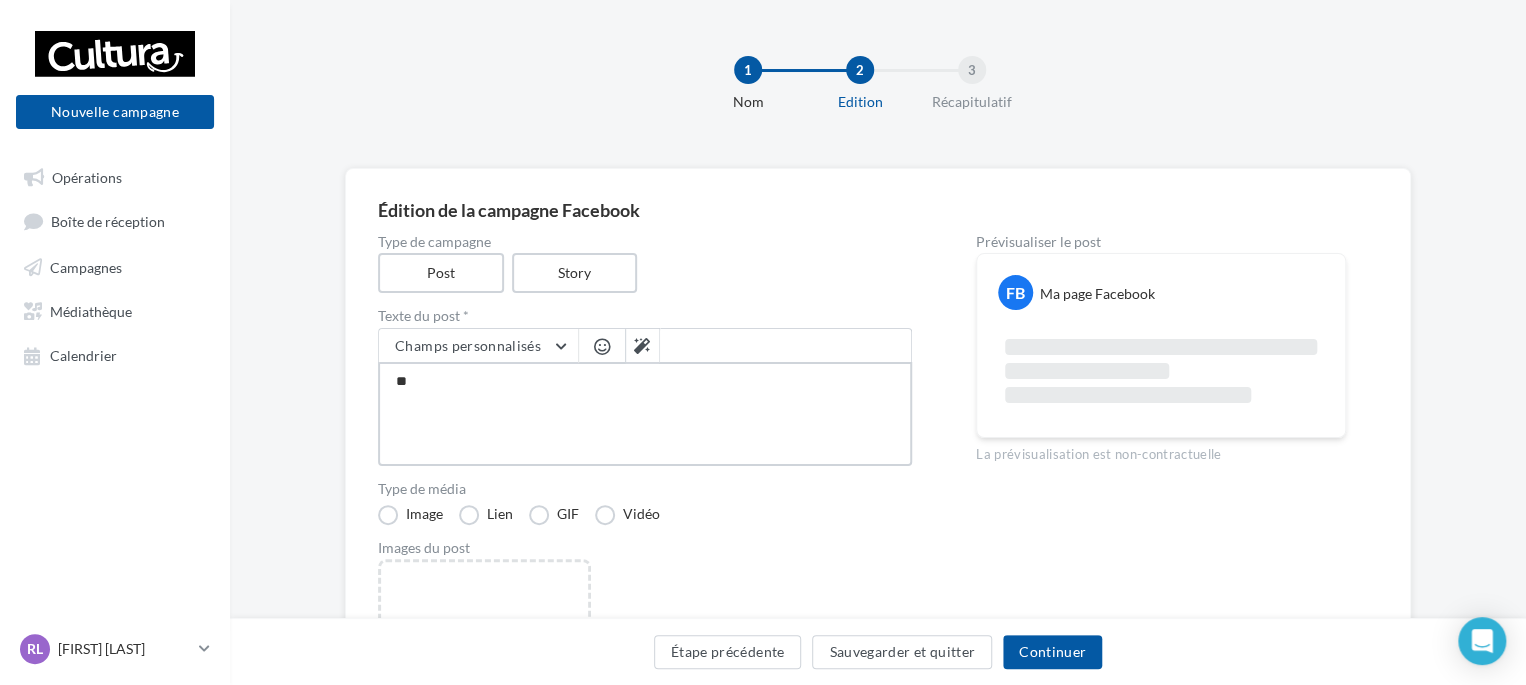 type on "***" 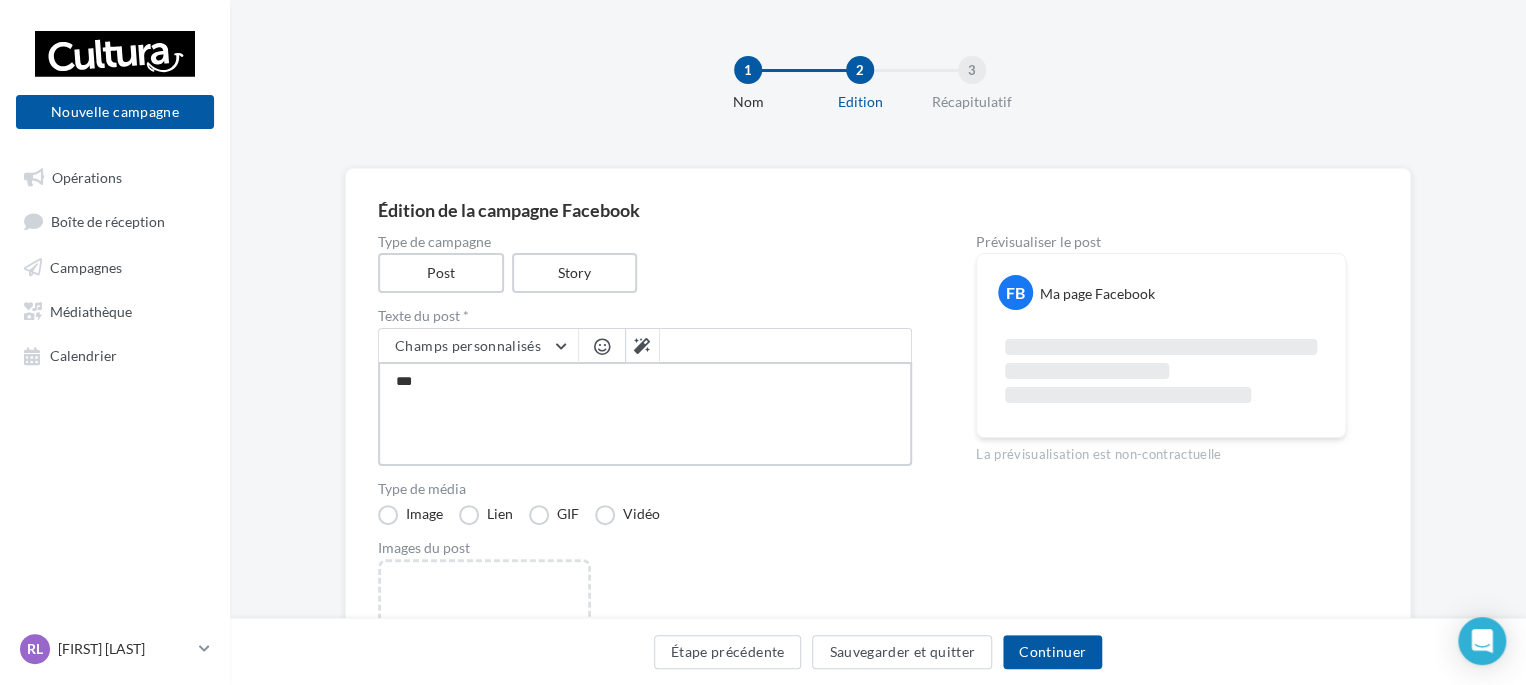 type on "****" 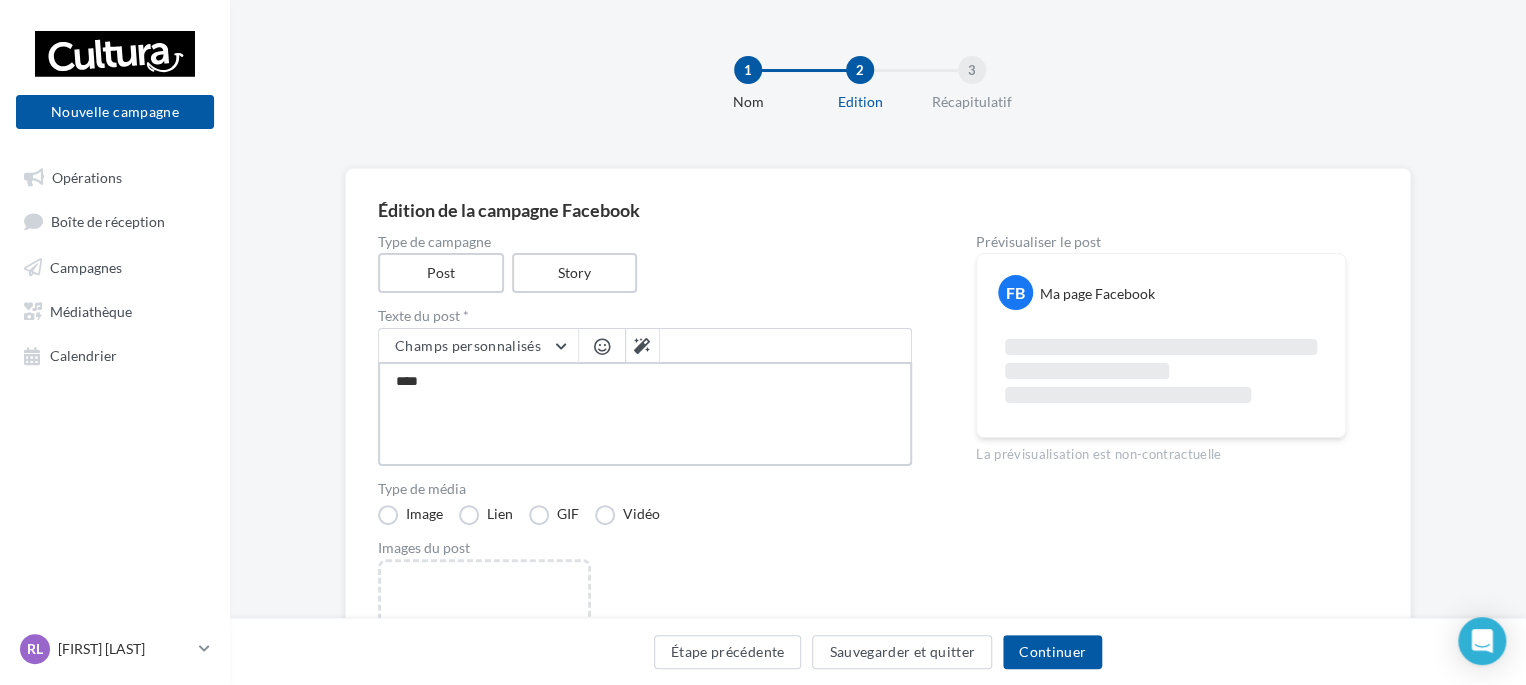 type on "****" 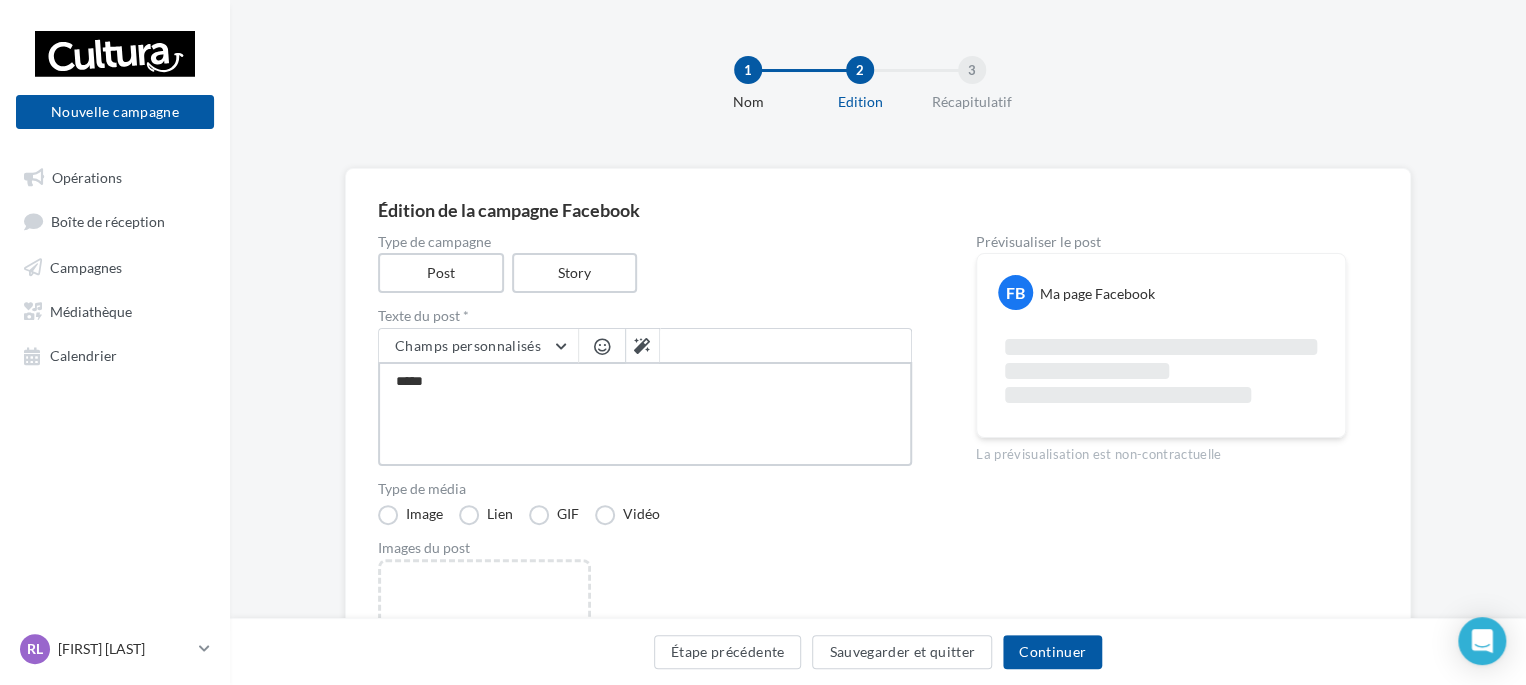 type on "******" 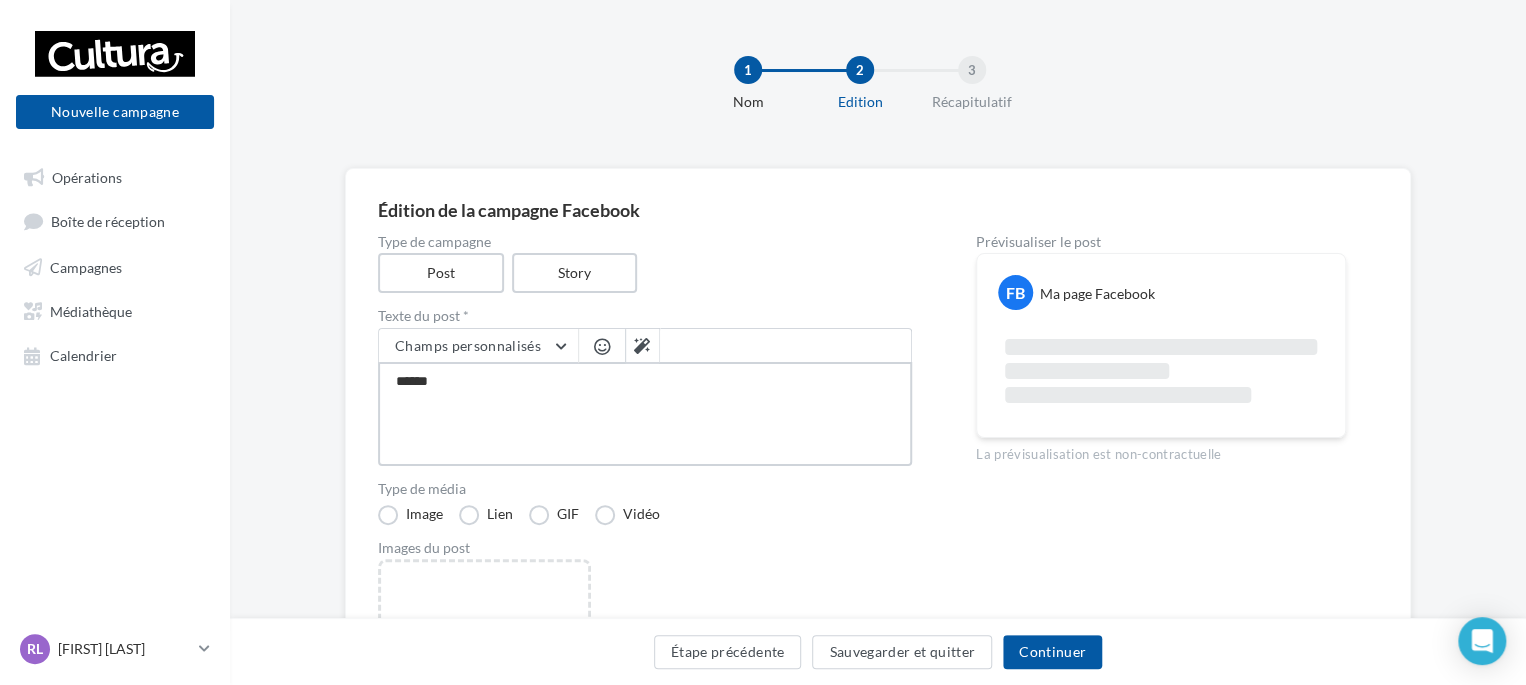 type on "*******" 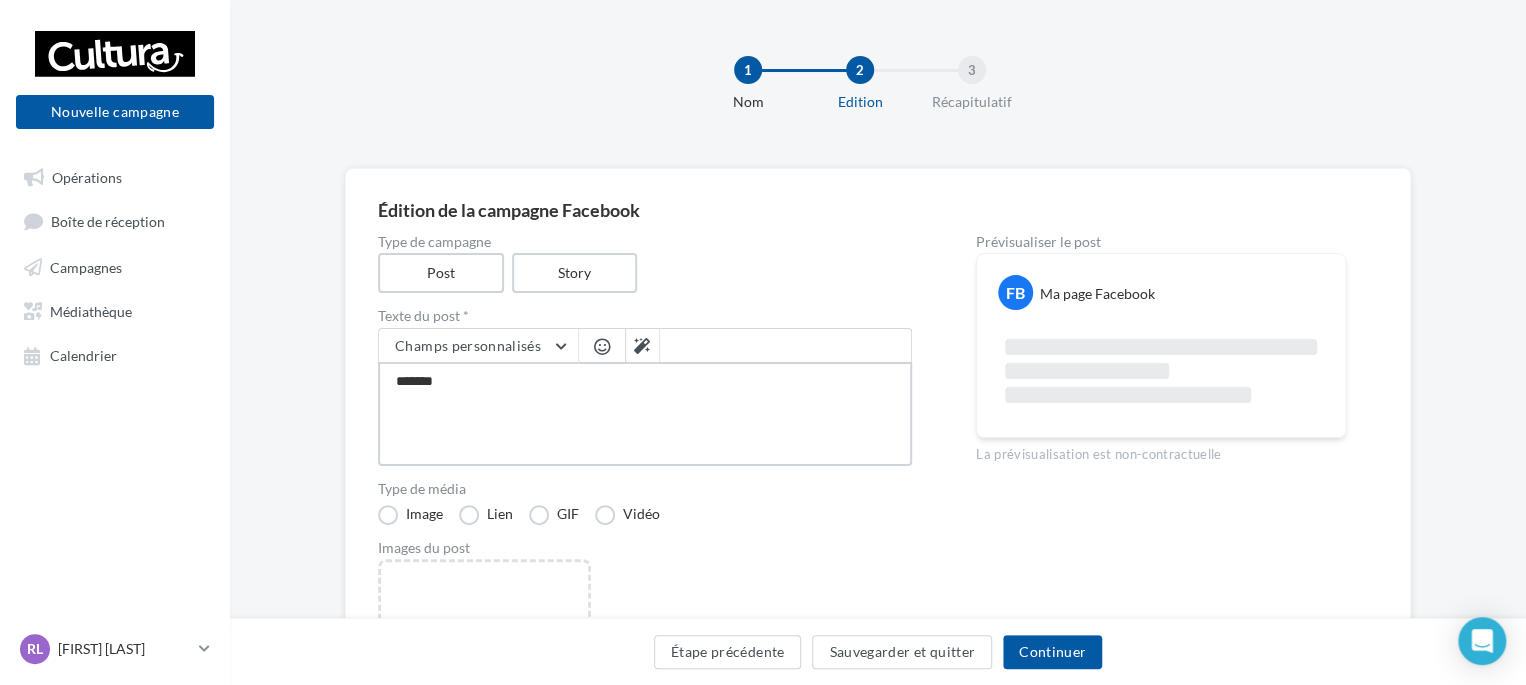 type on "*******" 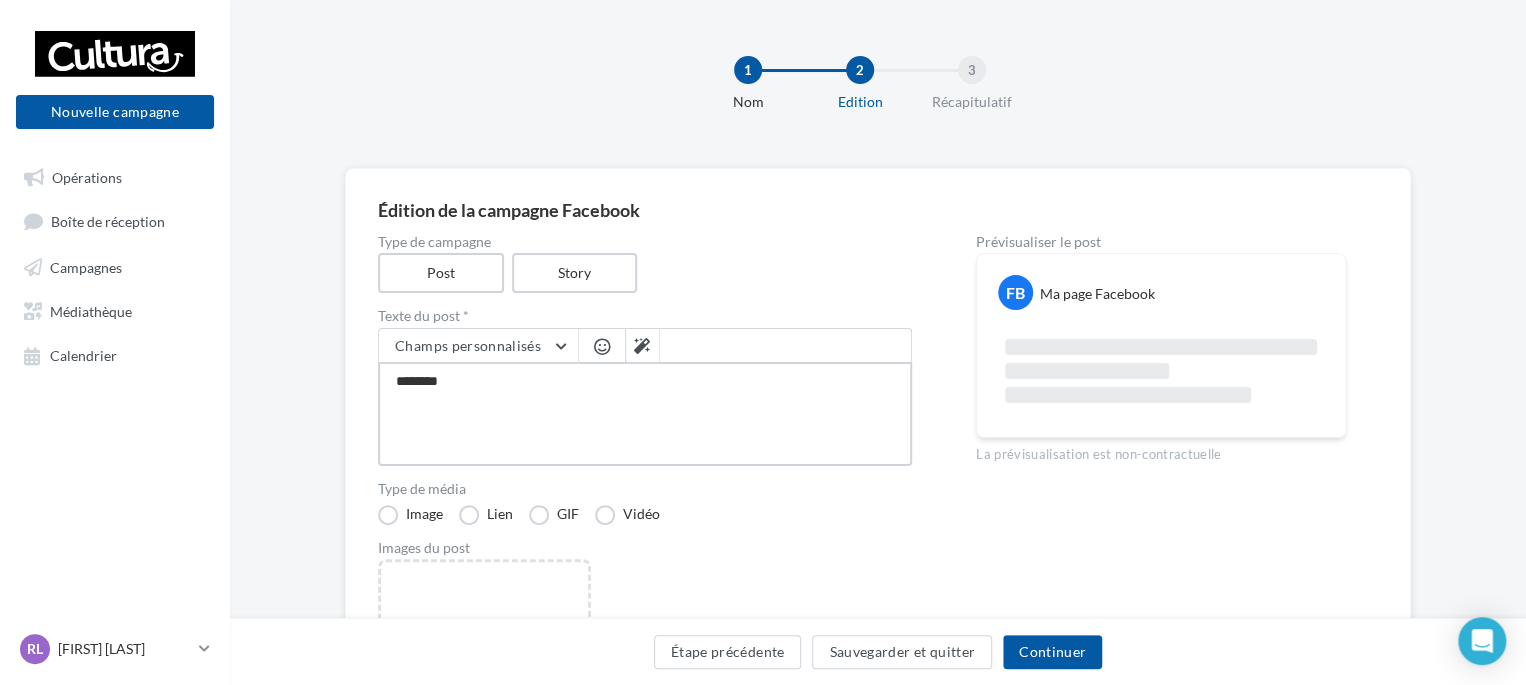 type on "*********" 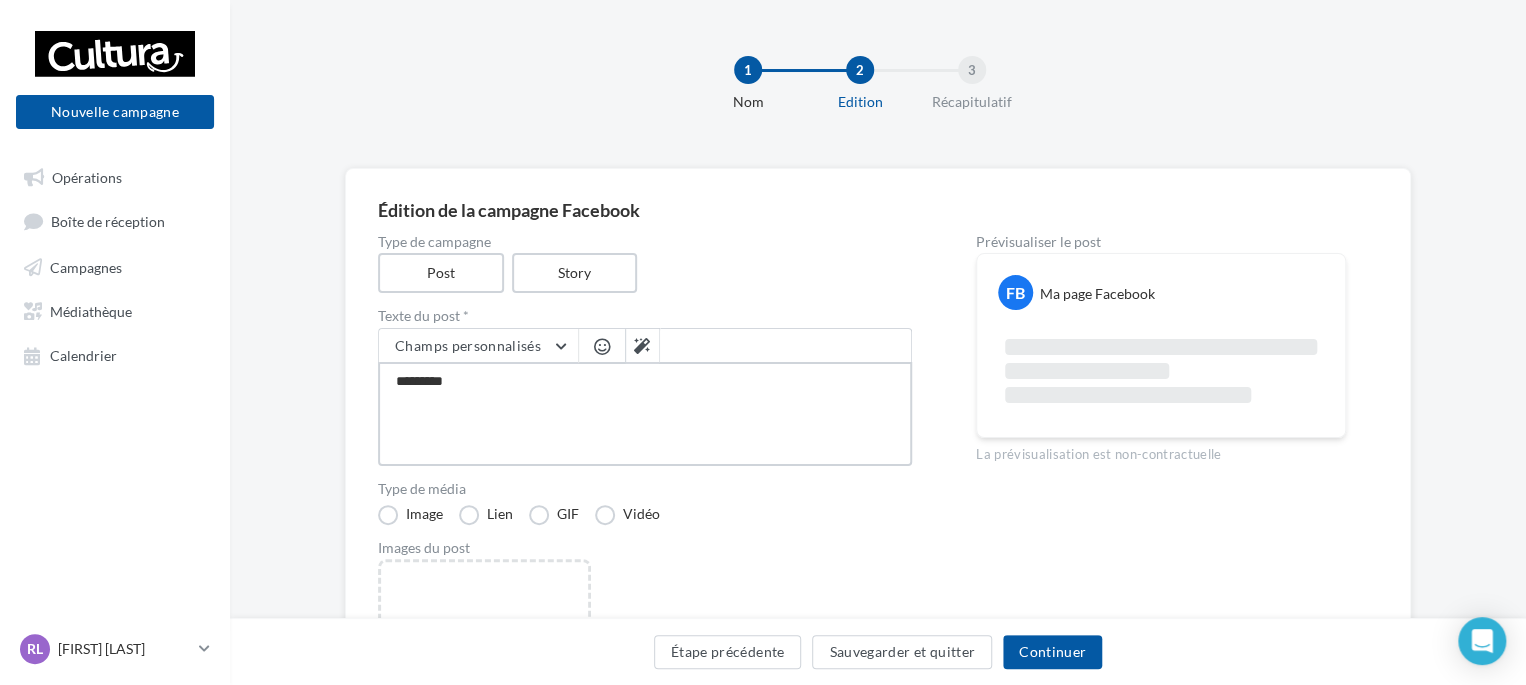 type on "**********" 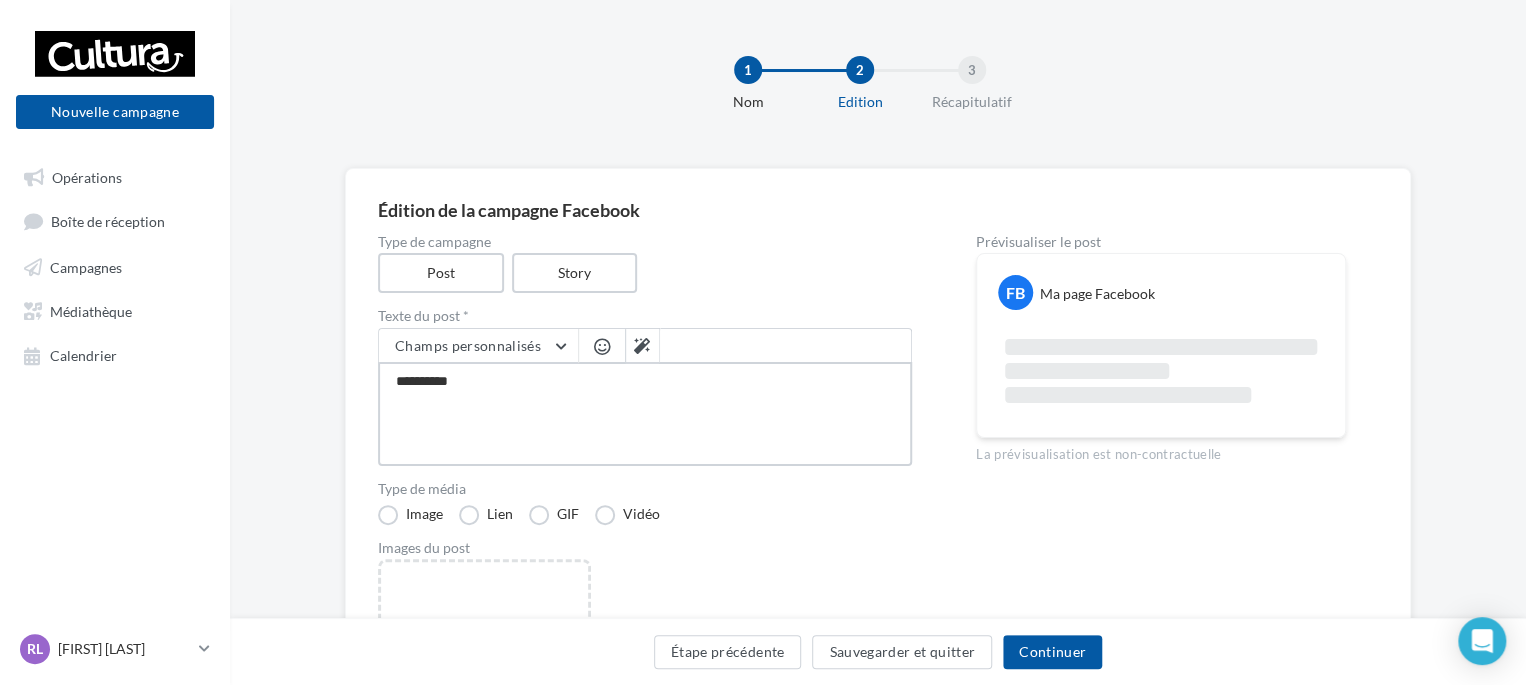type on "**********" 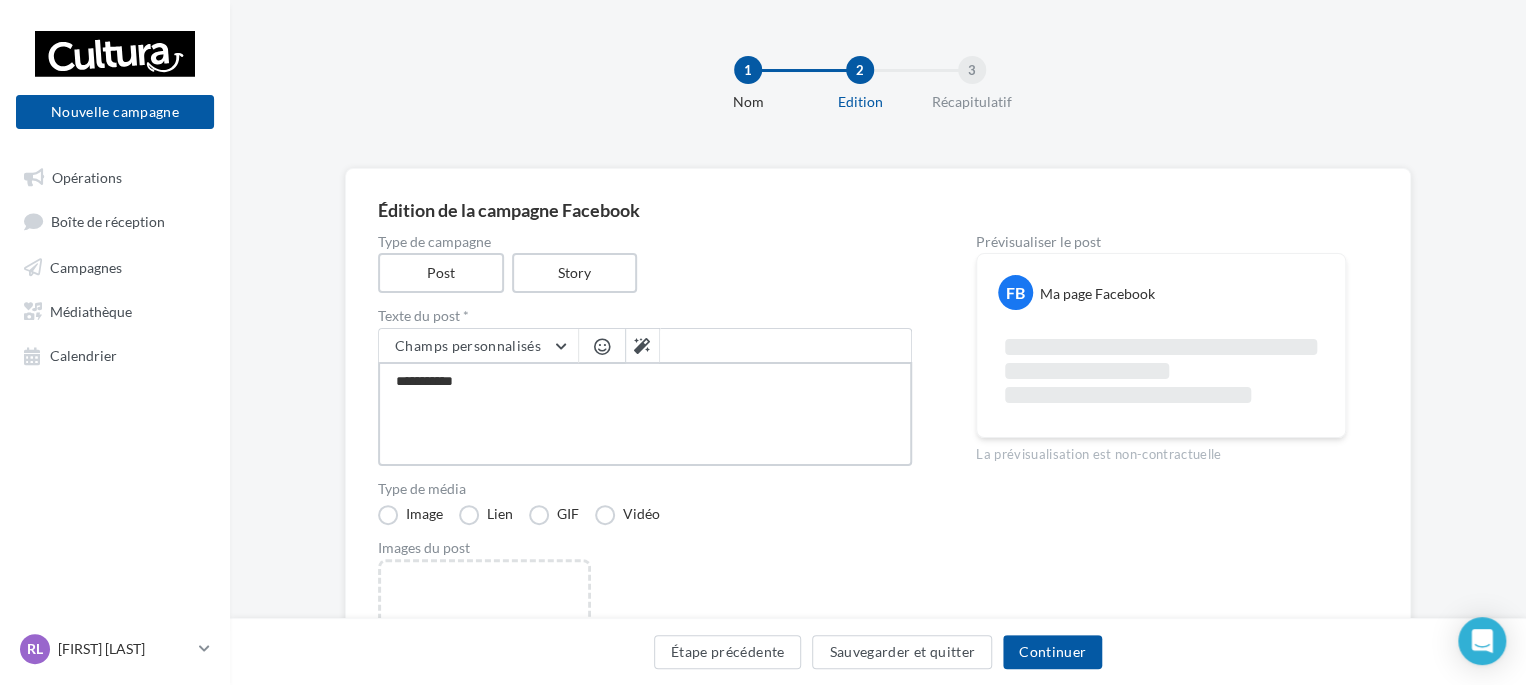 type on "**********" 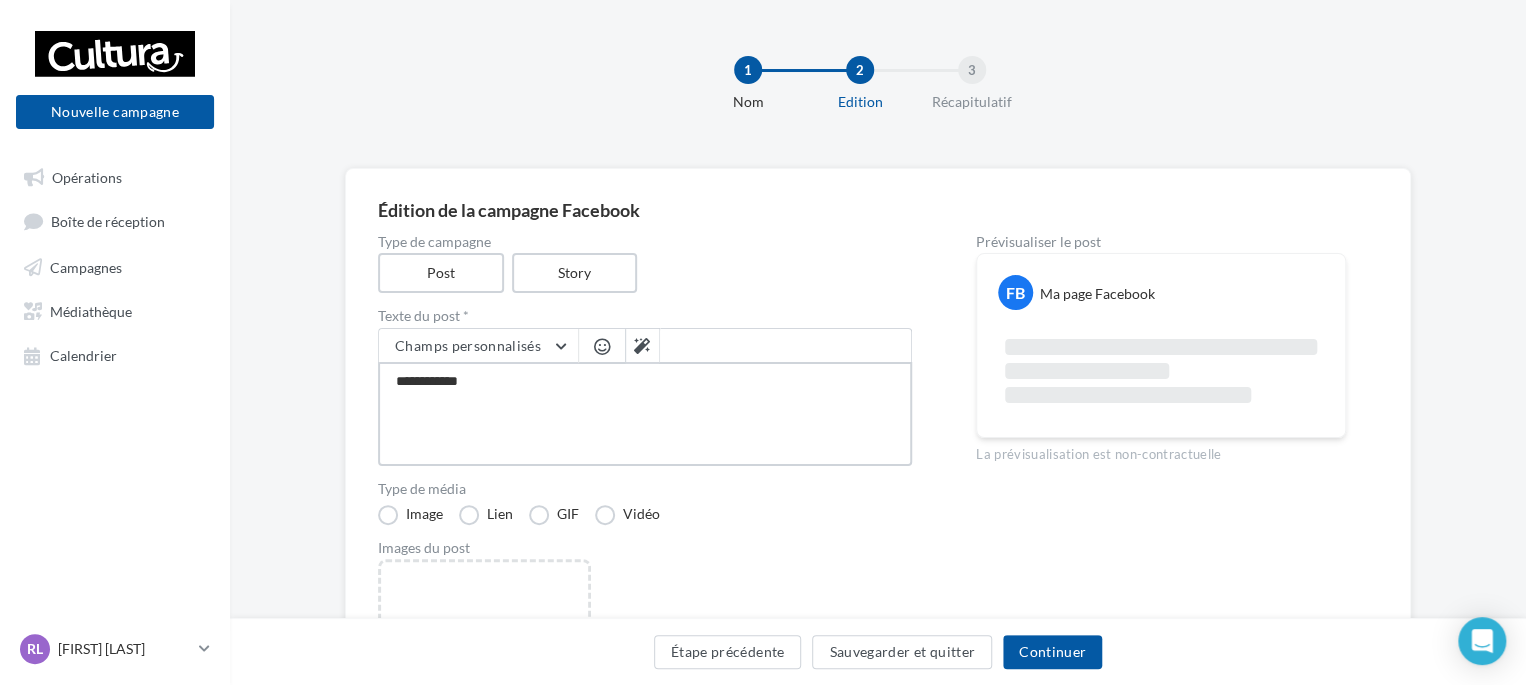 type on "**********" 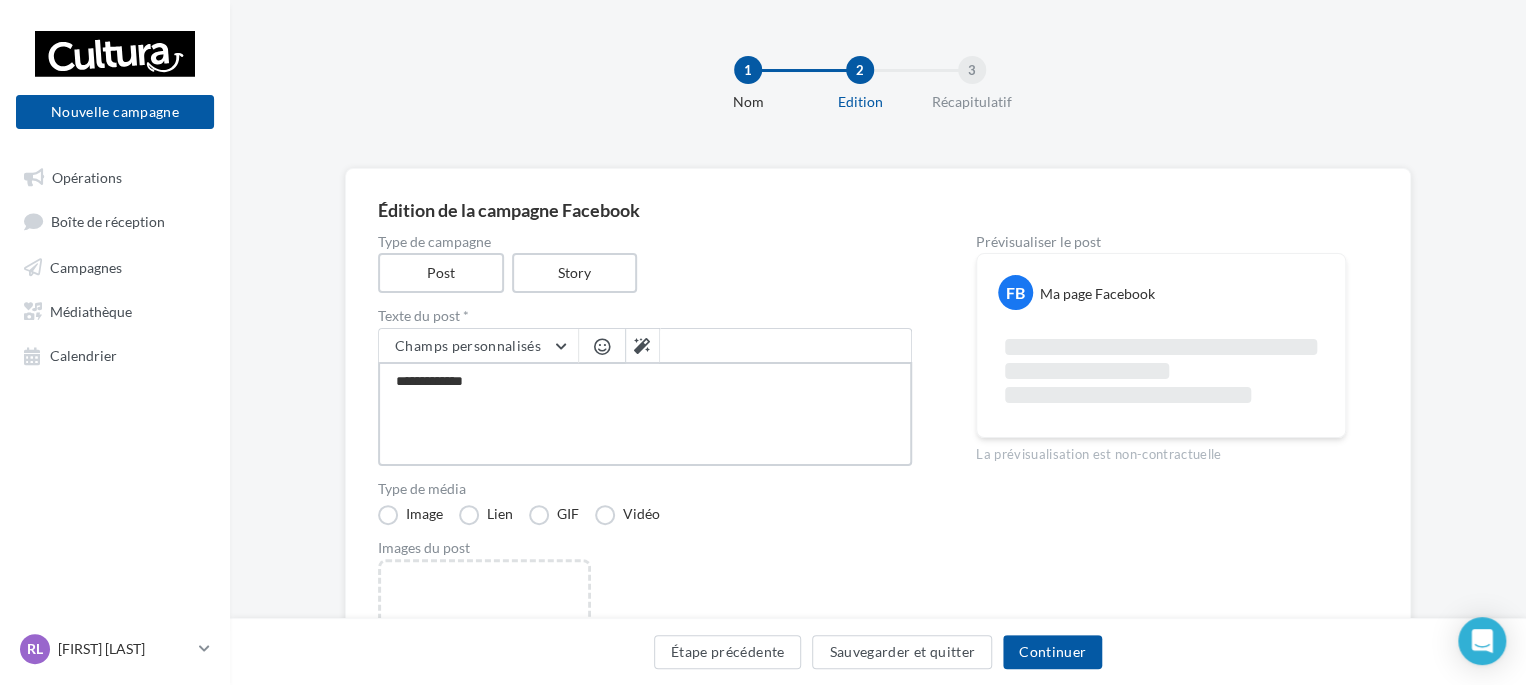 type on "**********" 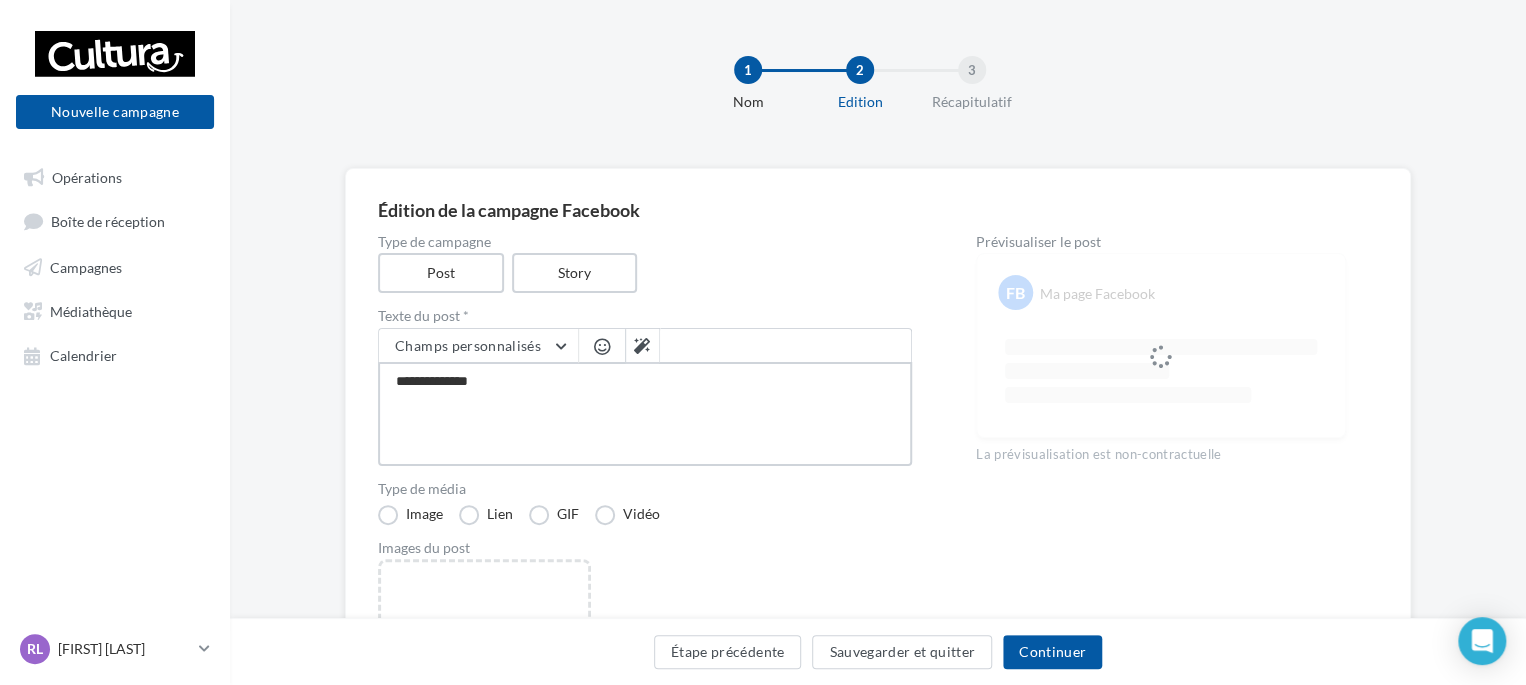click on "**********" at bounding box center [645, 414] 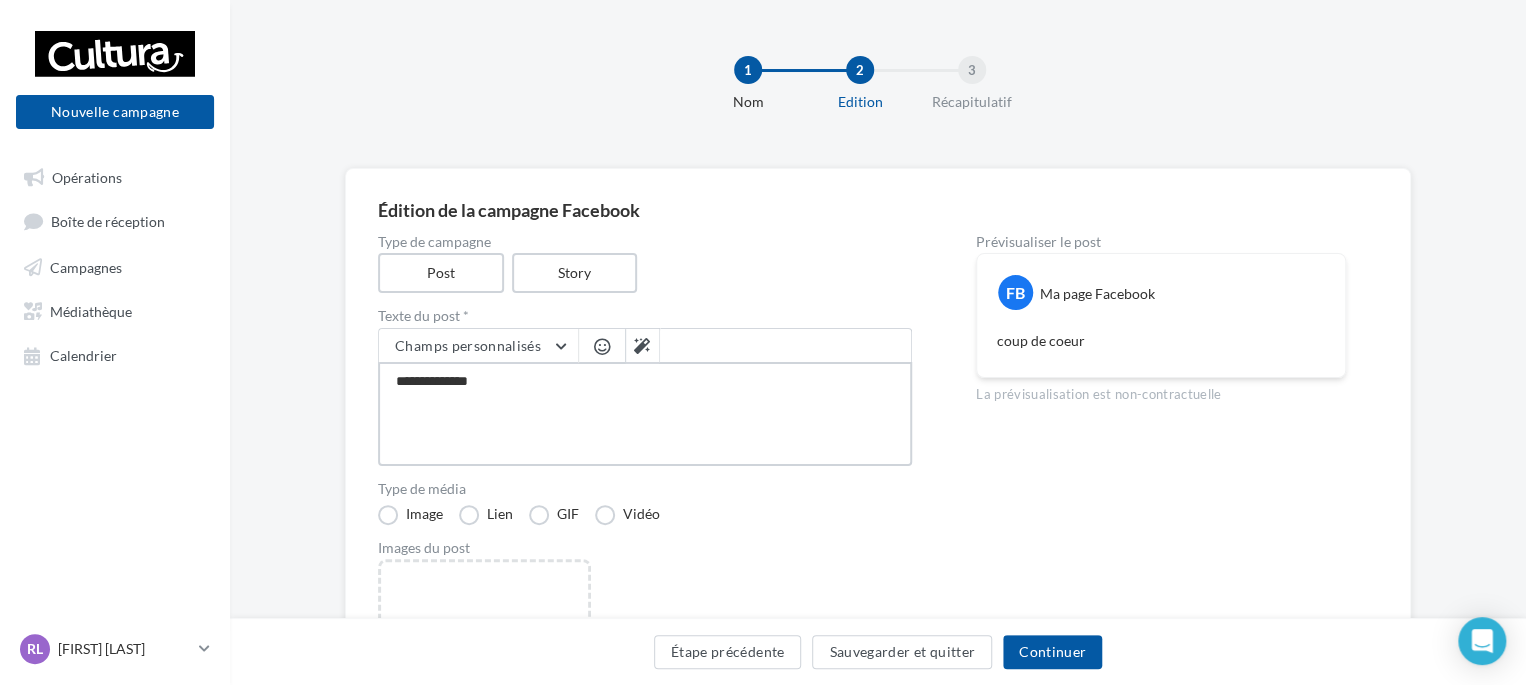type on "**********" 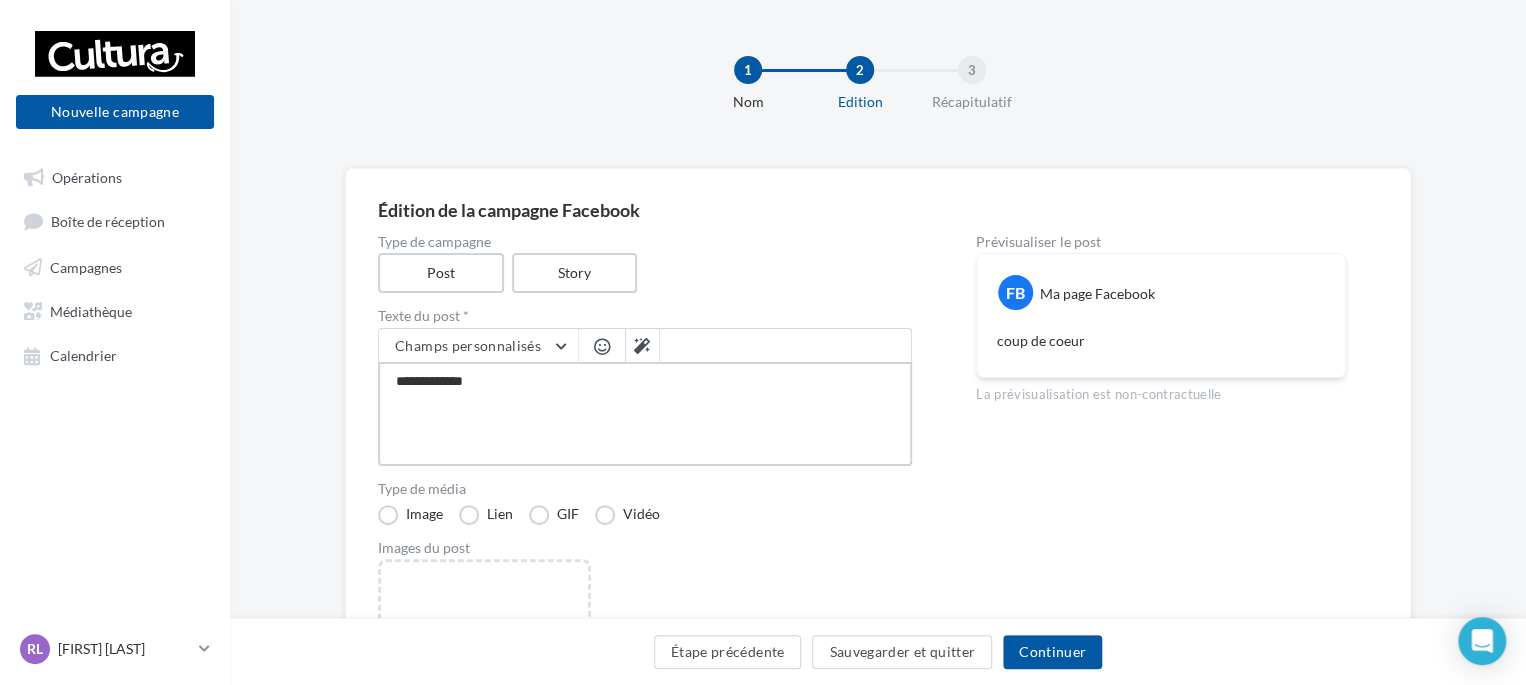 click on "**********" at bounding box center (645, 414) 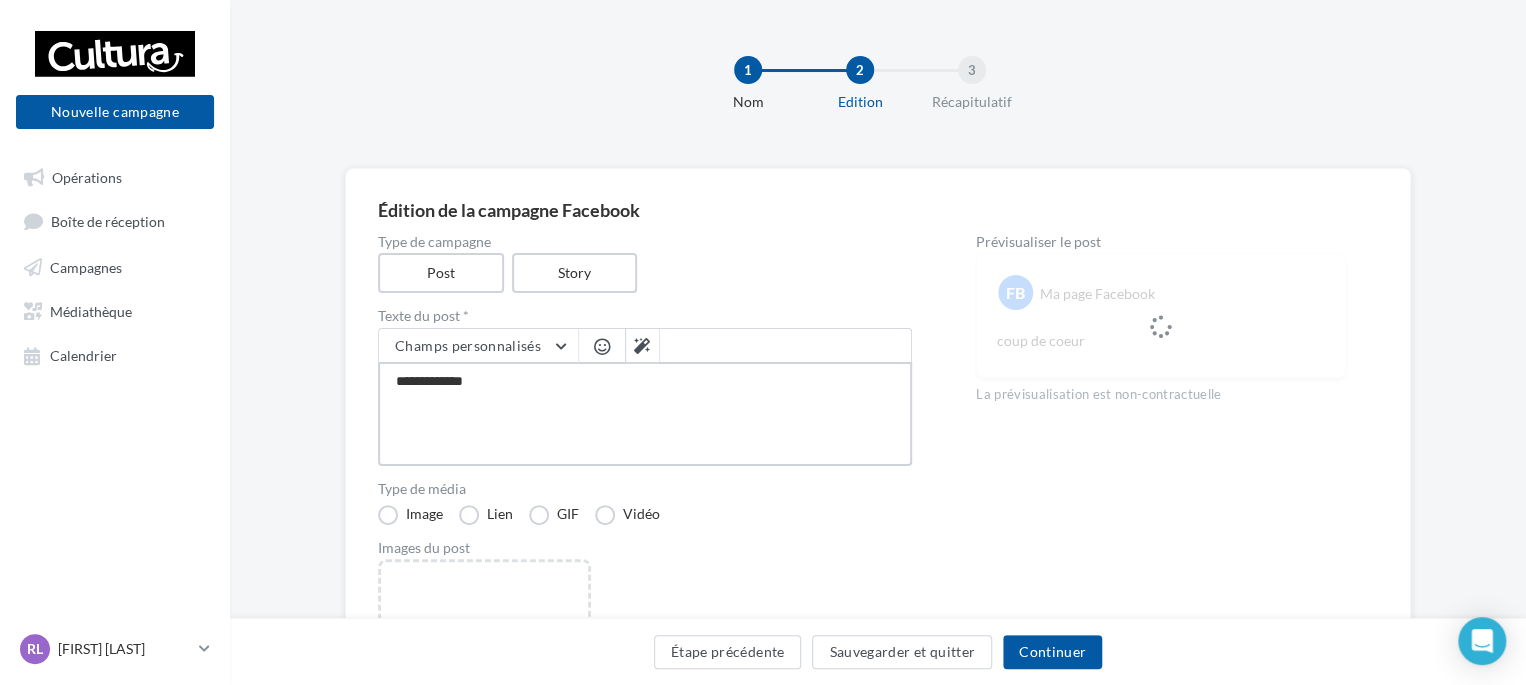 type on "**********" 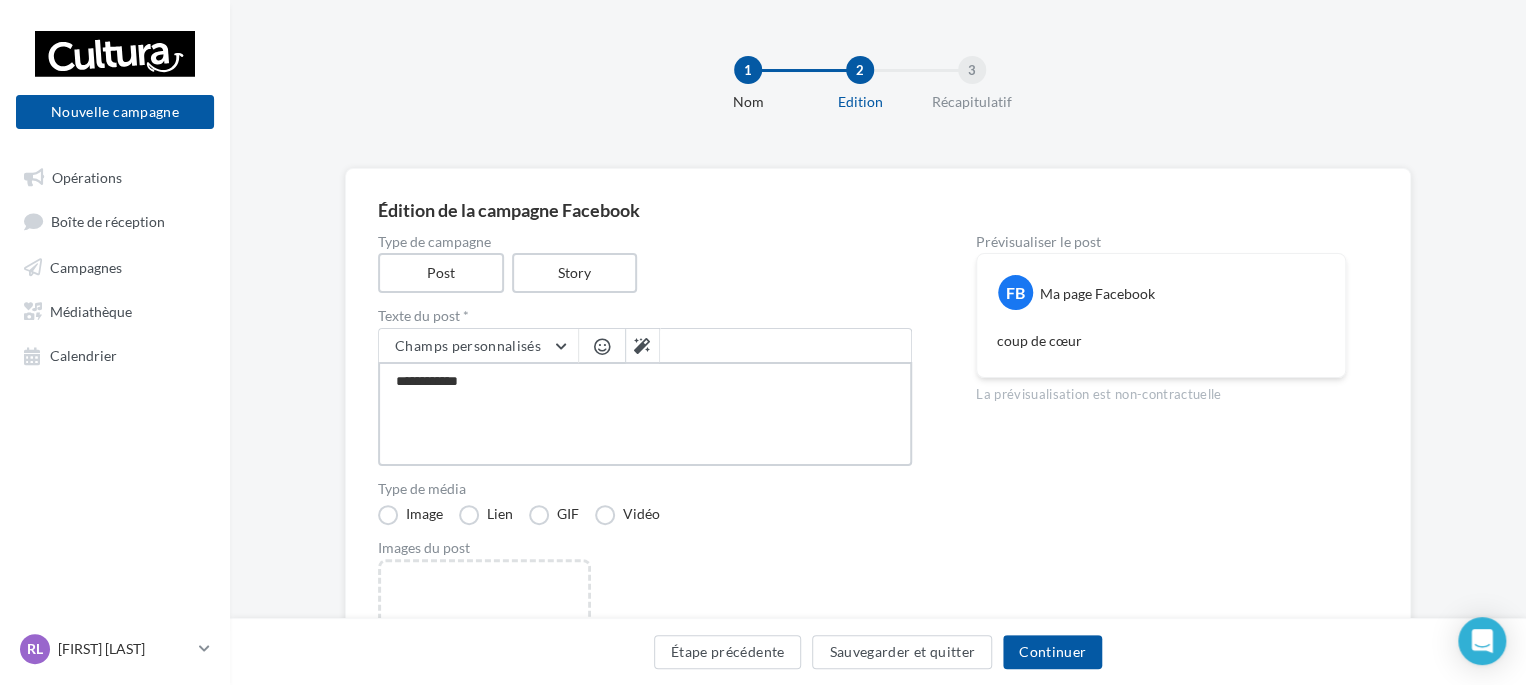 type on "**********" 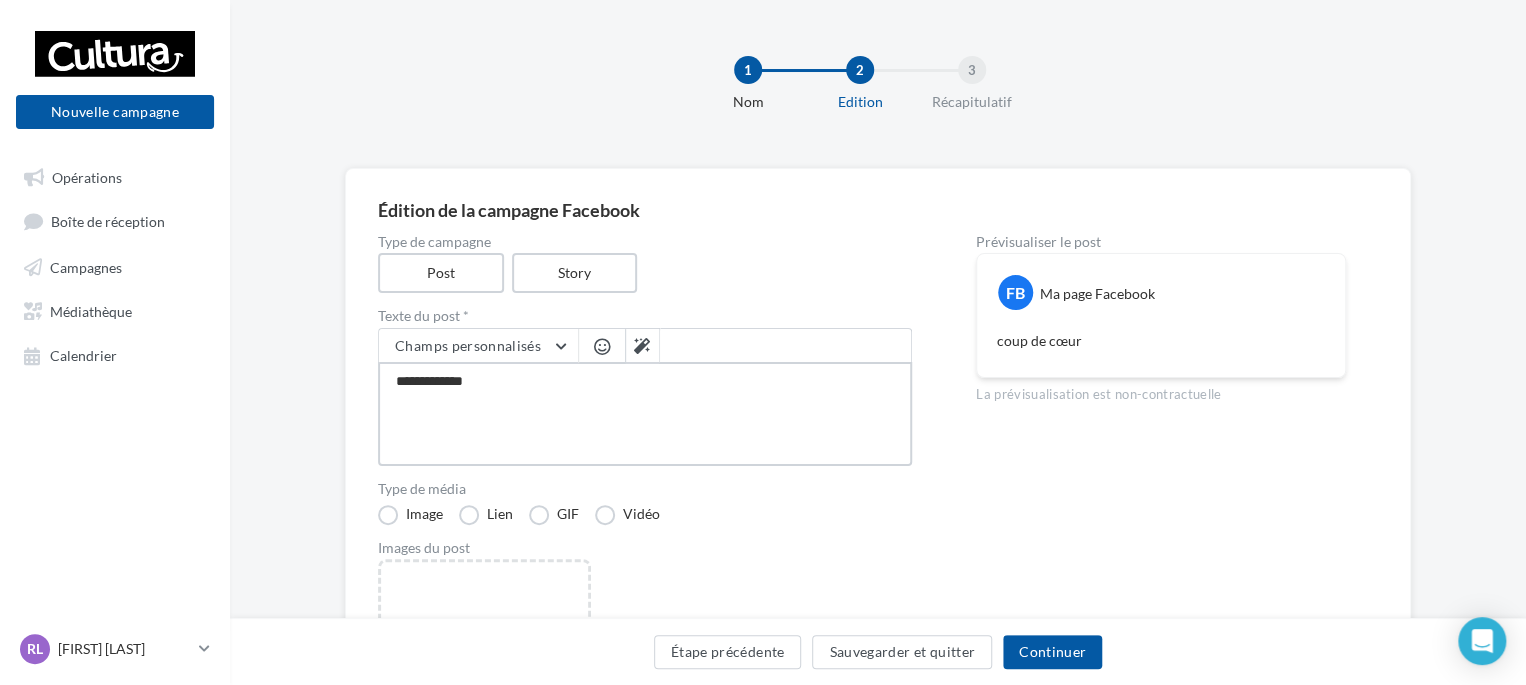 click on "**********" at bounding box center (645, 414) 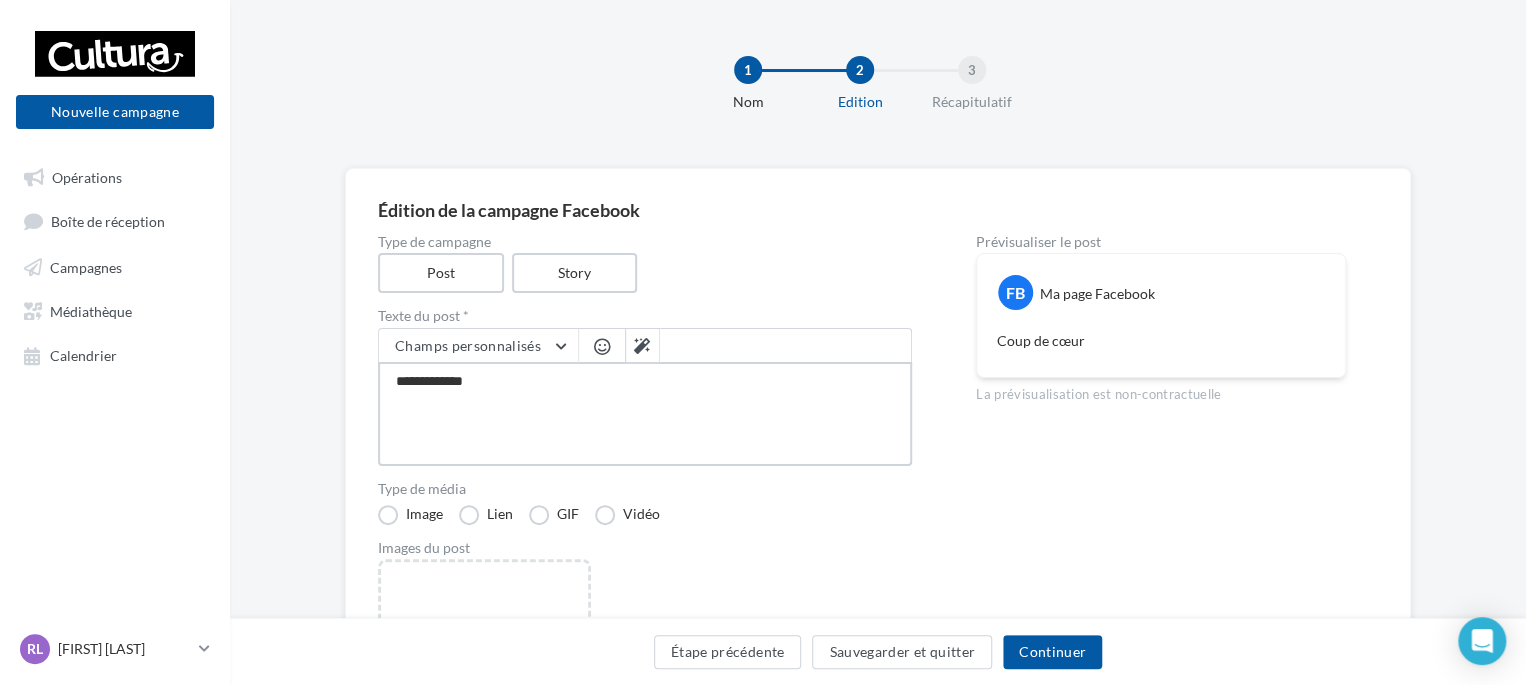 type on "**********" 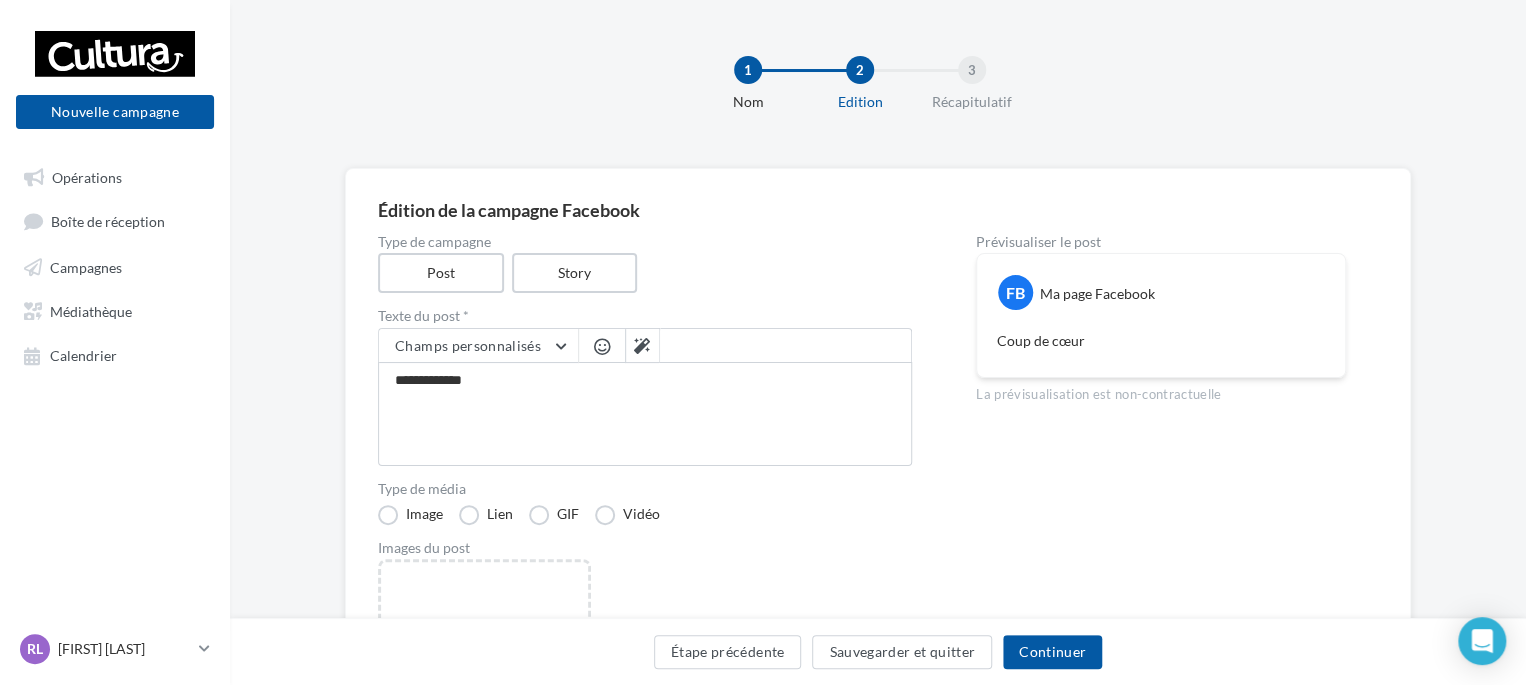 click at bounding box center (602, 346) 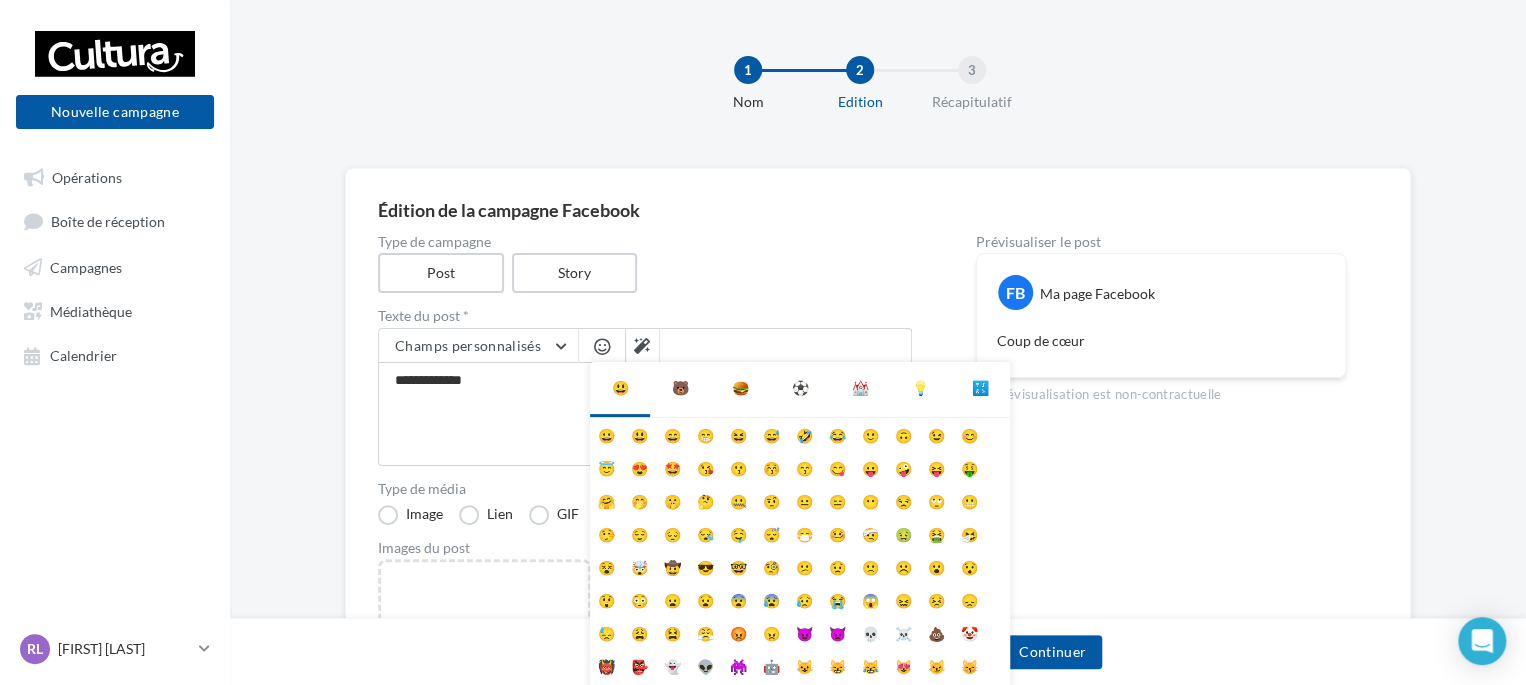 scroll, scrollTop: 78, scrollLeft: 0, axis: vertical 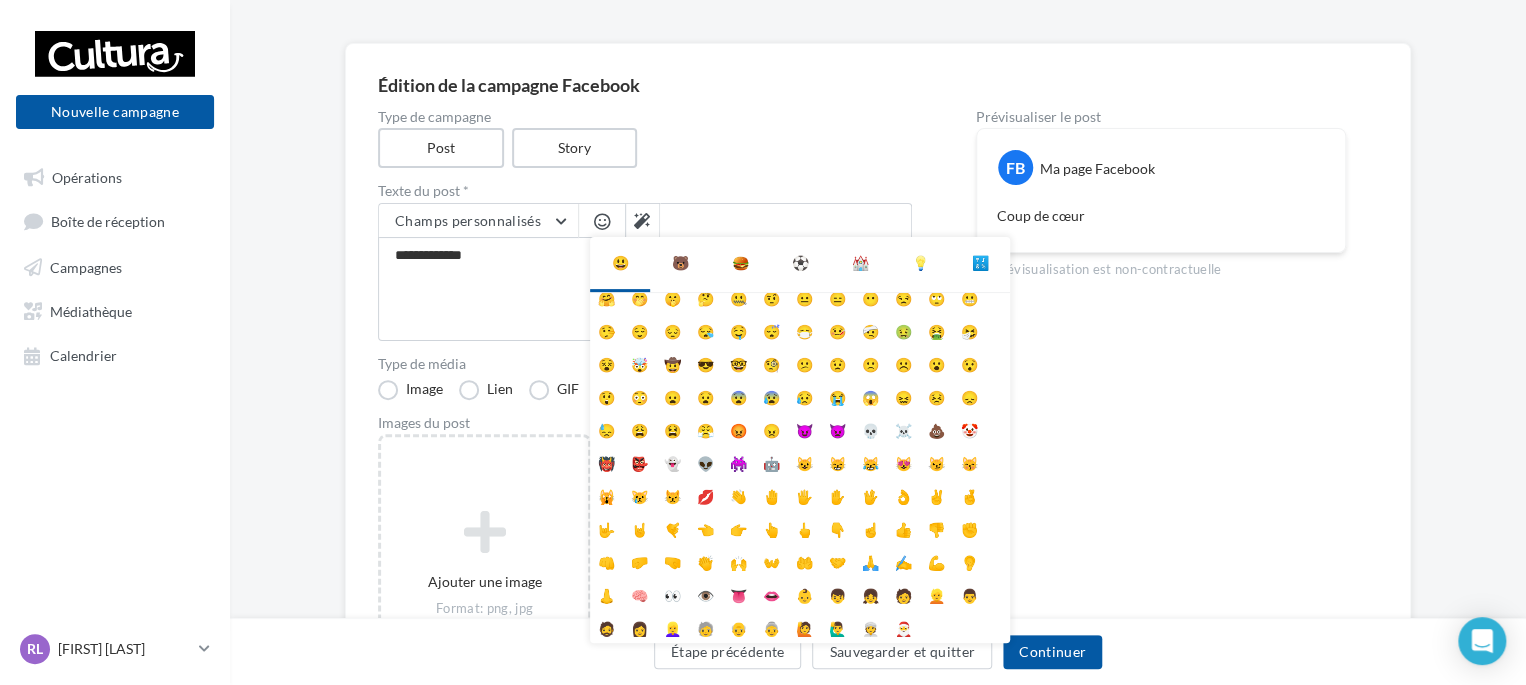 click on "🔣" at bounding box center [980, 263] 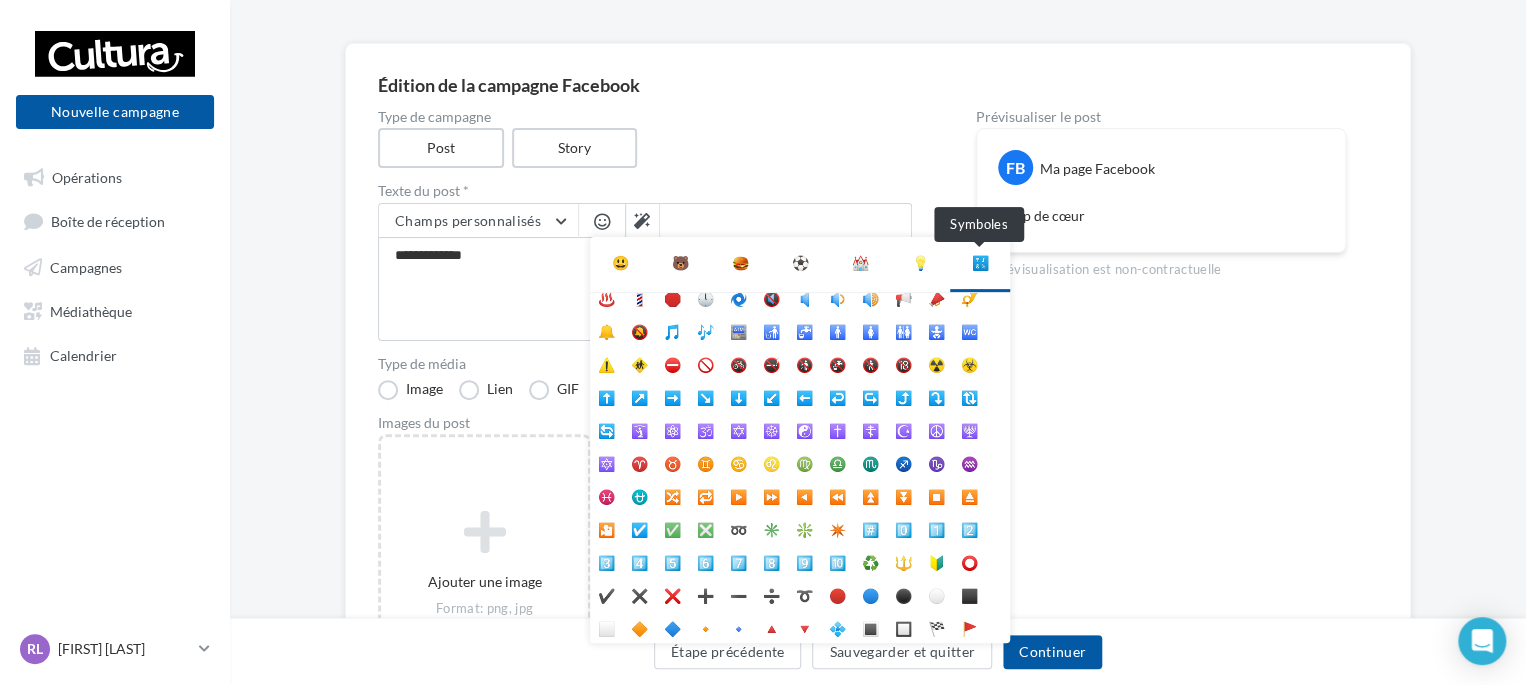click on "🔣" at bounding box center (980, 263) 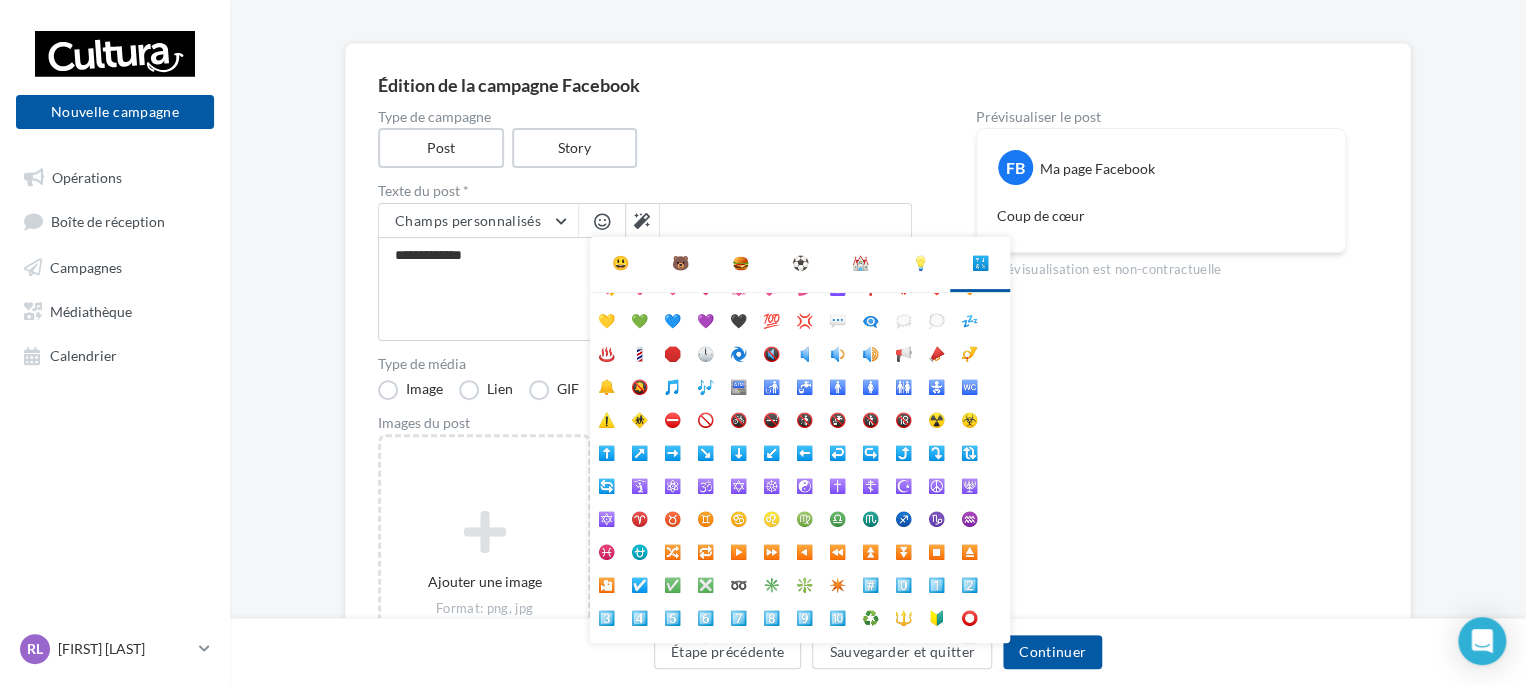 scroll, scrollTop: 0, scrollLeft: 0, axis: both 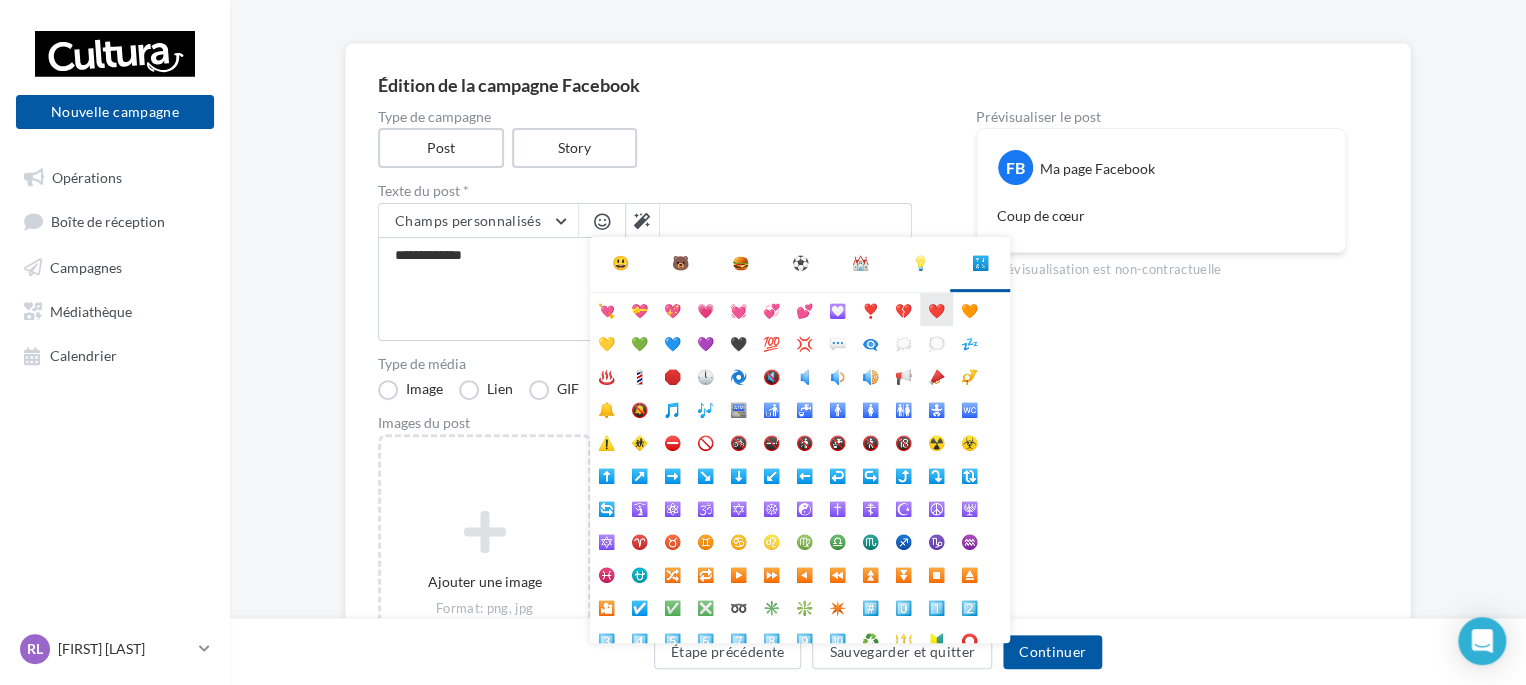click on "❤️" at bounding box center [936, 309] 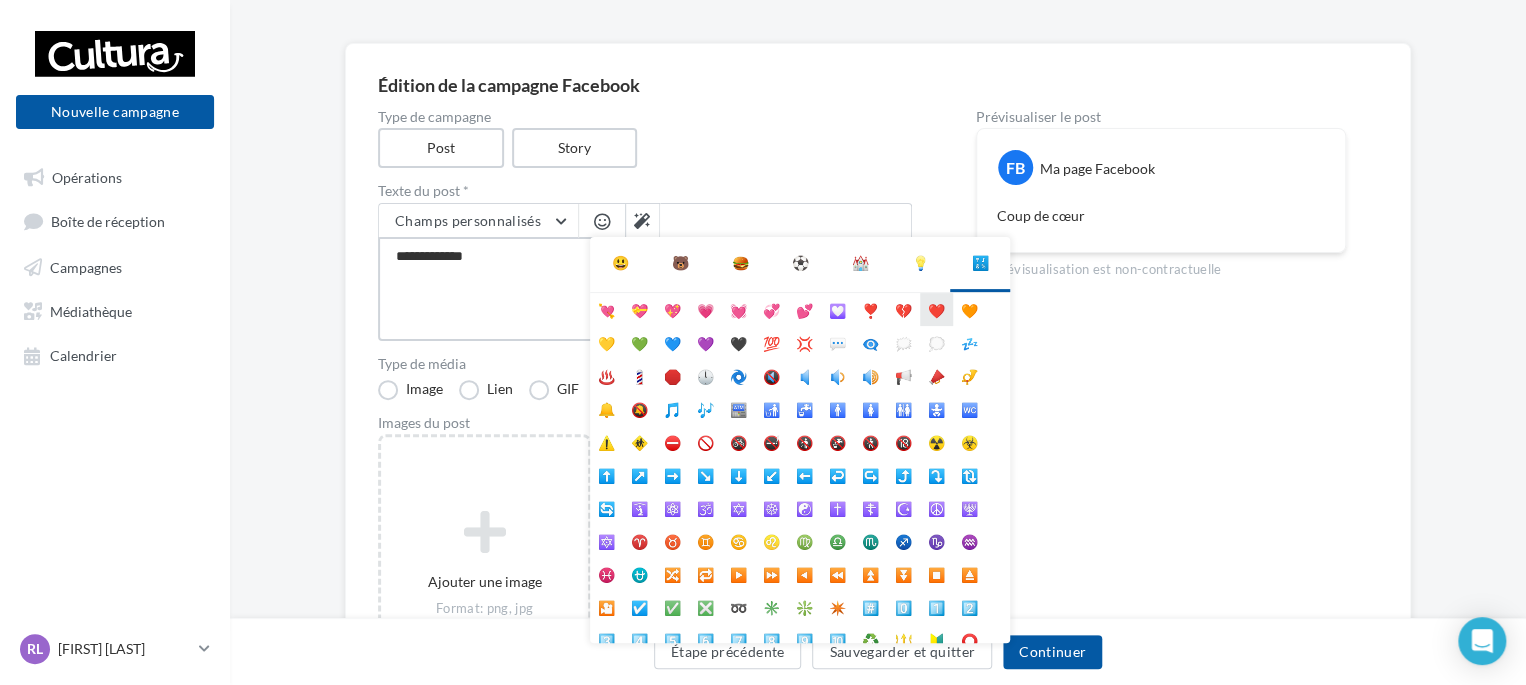 type on "**********" 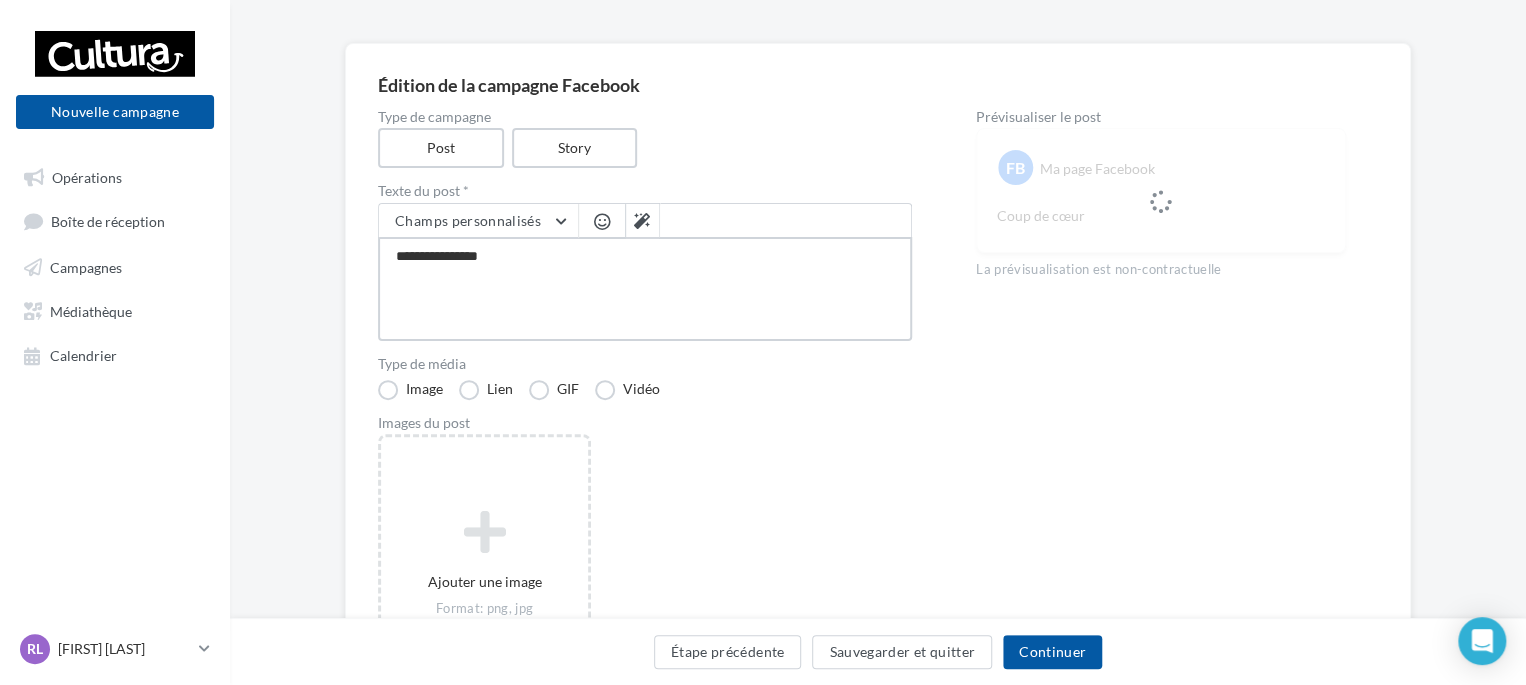 click on "**********" at bounding box center (645, 289) 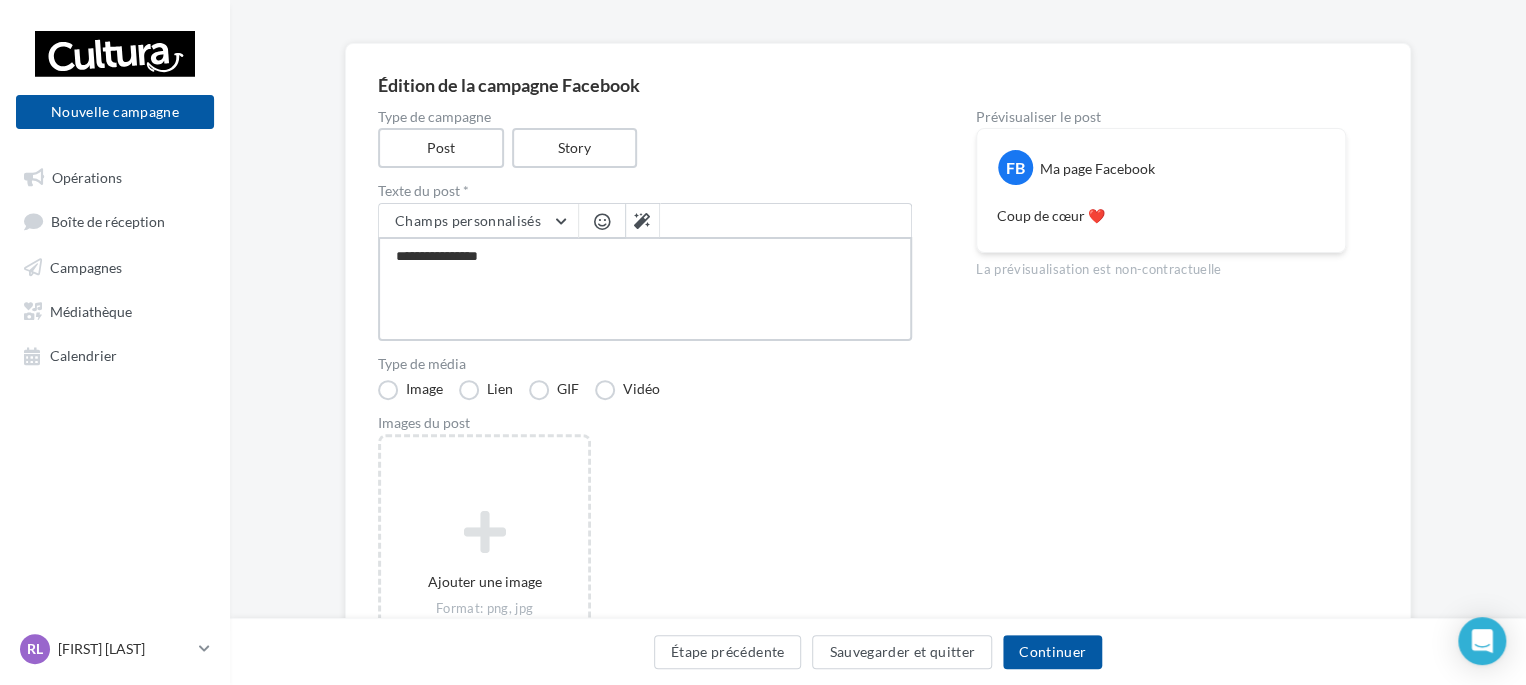 type on "**********" 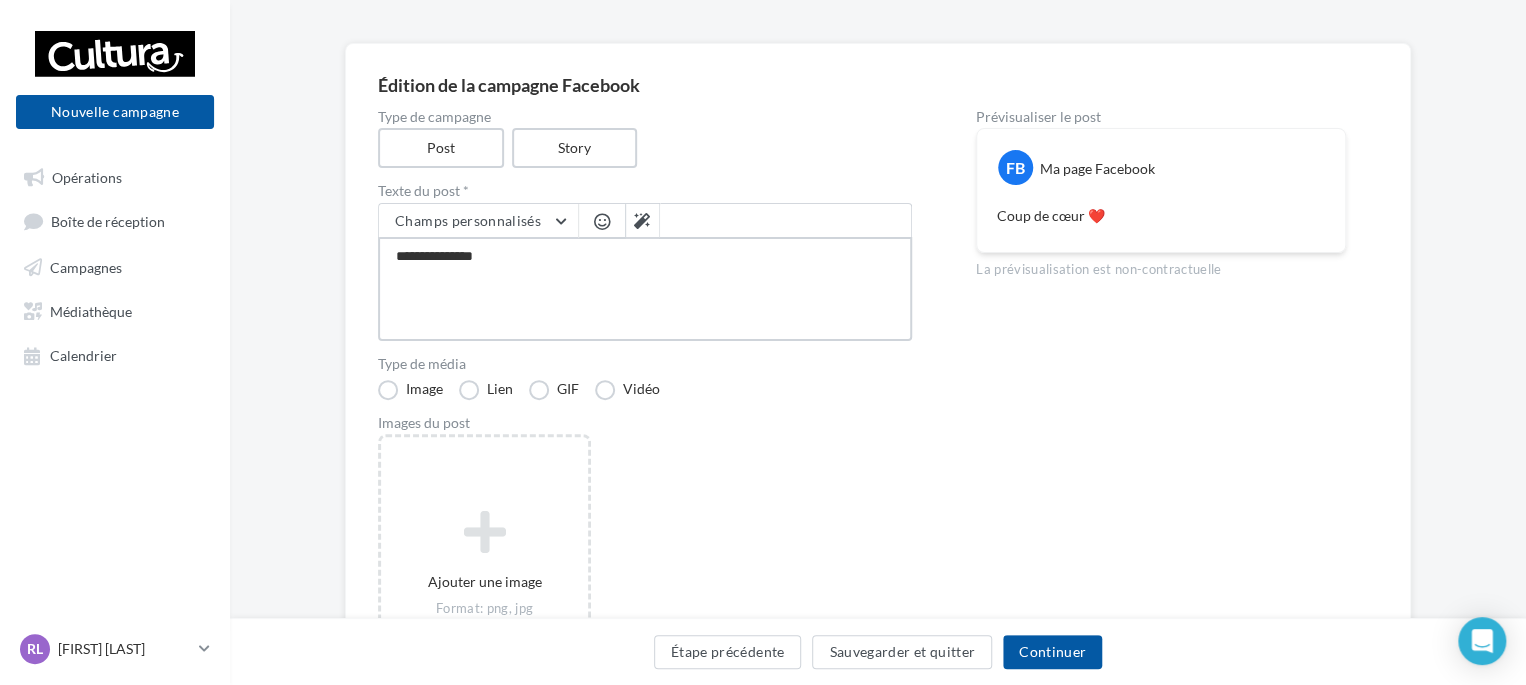 click on "**********" at bounding box center (645, 289) 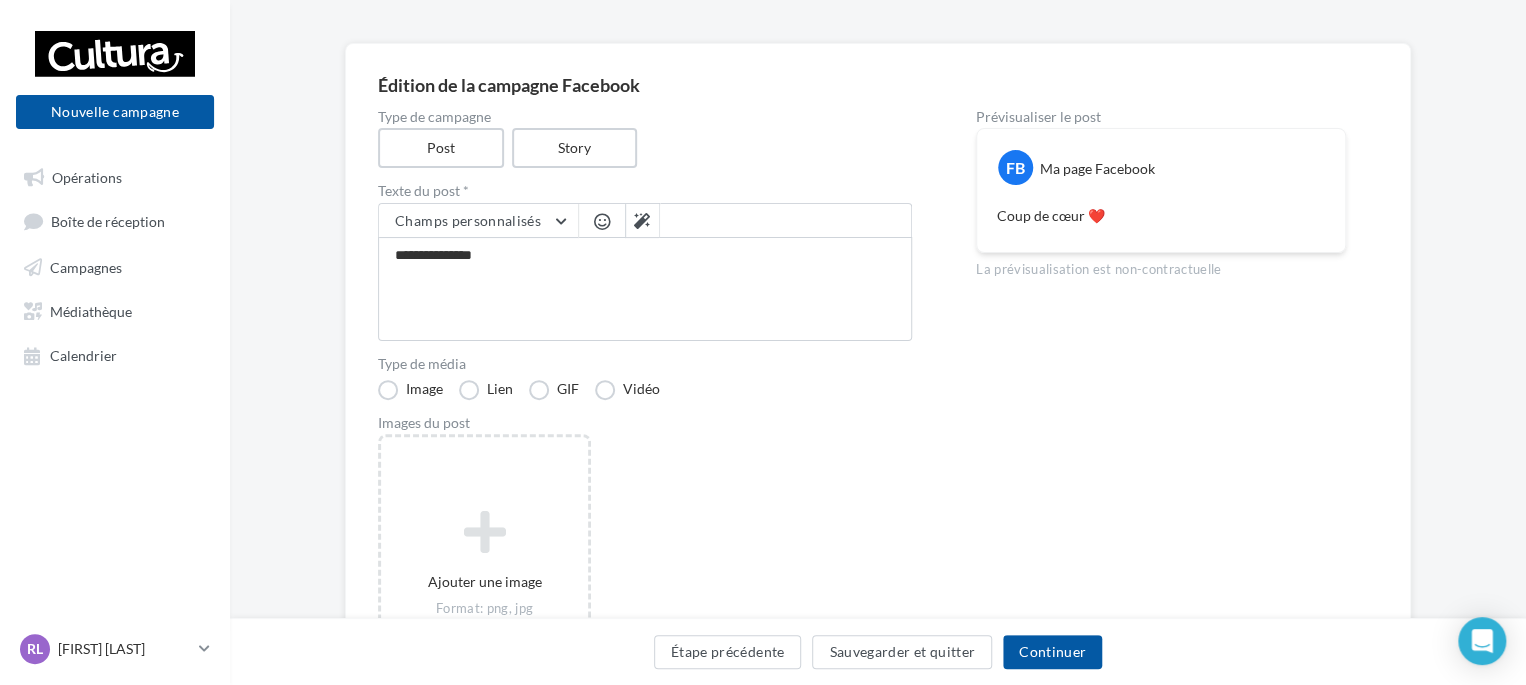 click at bounding box center [602, 221] 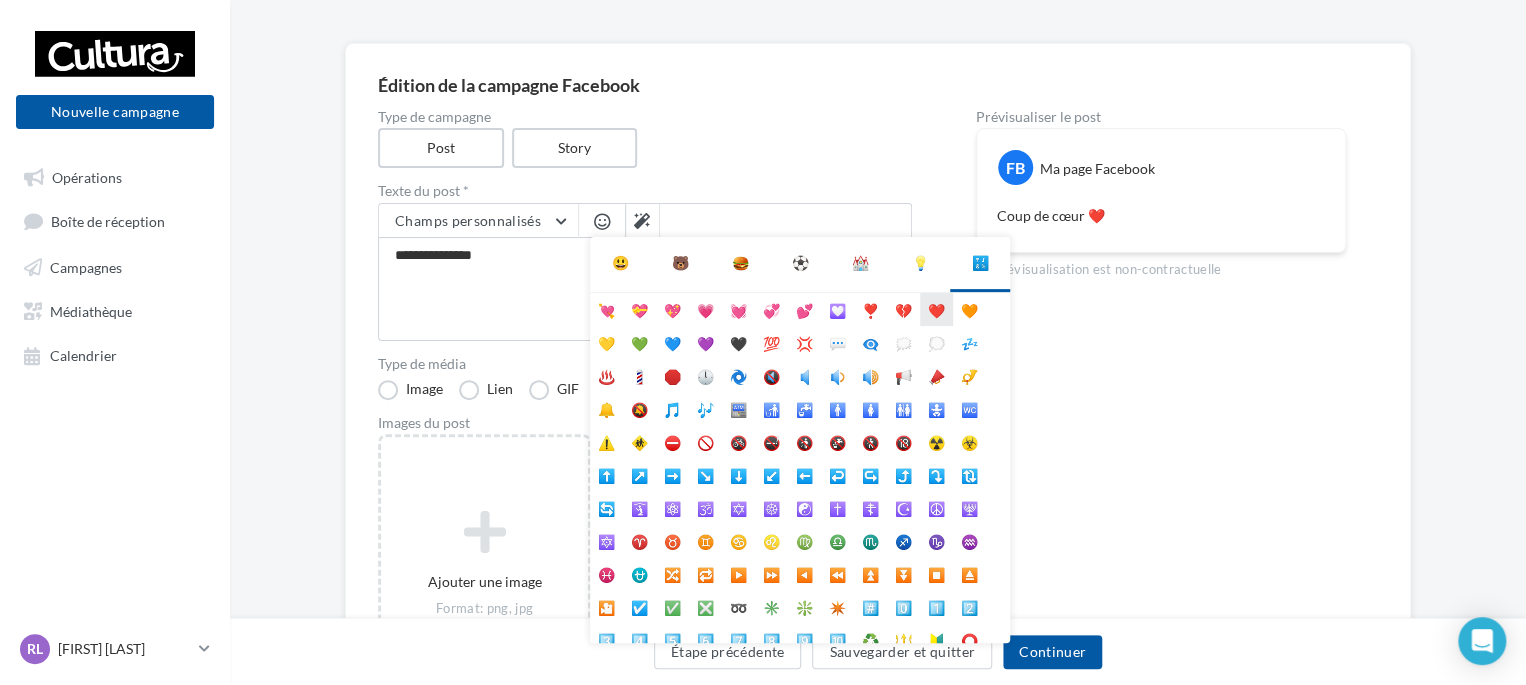 click on "❤️" at bounding box center (936, 309) 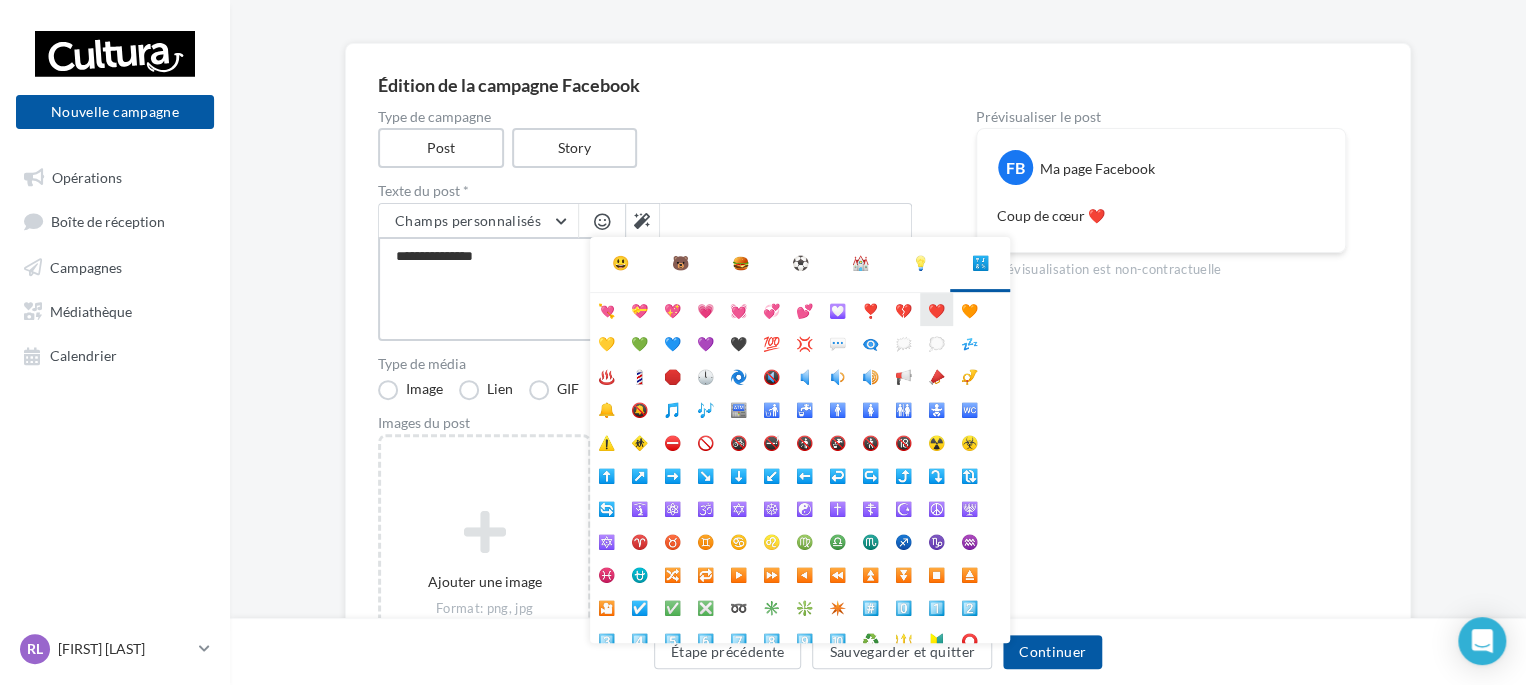 type on "**********" 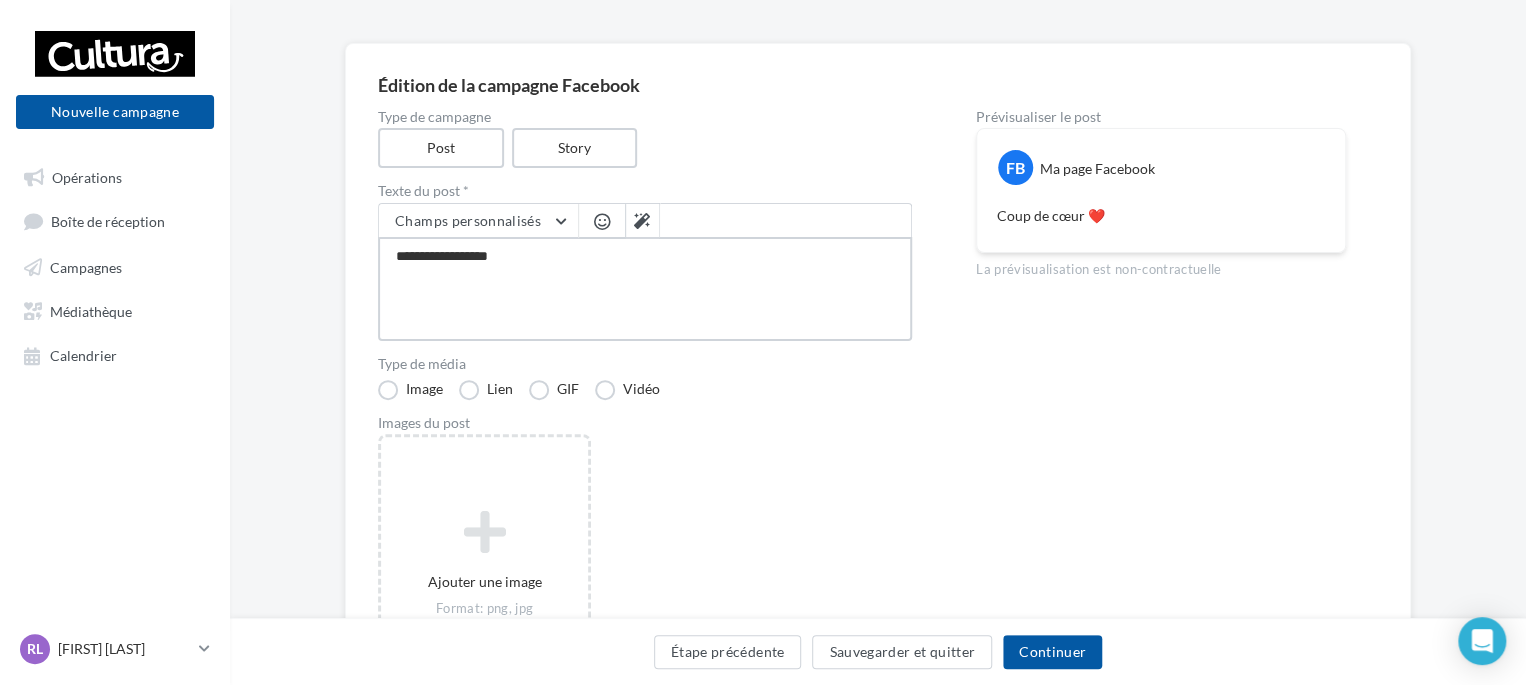 click on "**********" at bounding box center (645, 289) 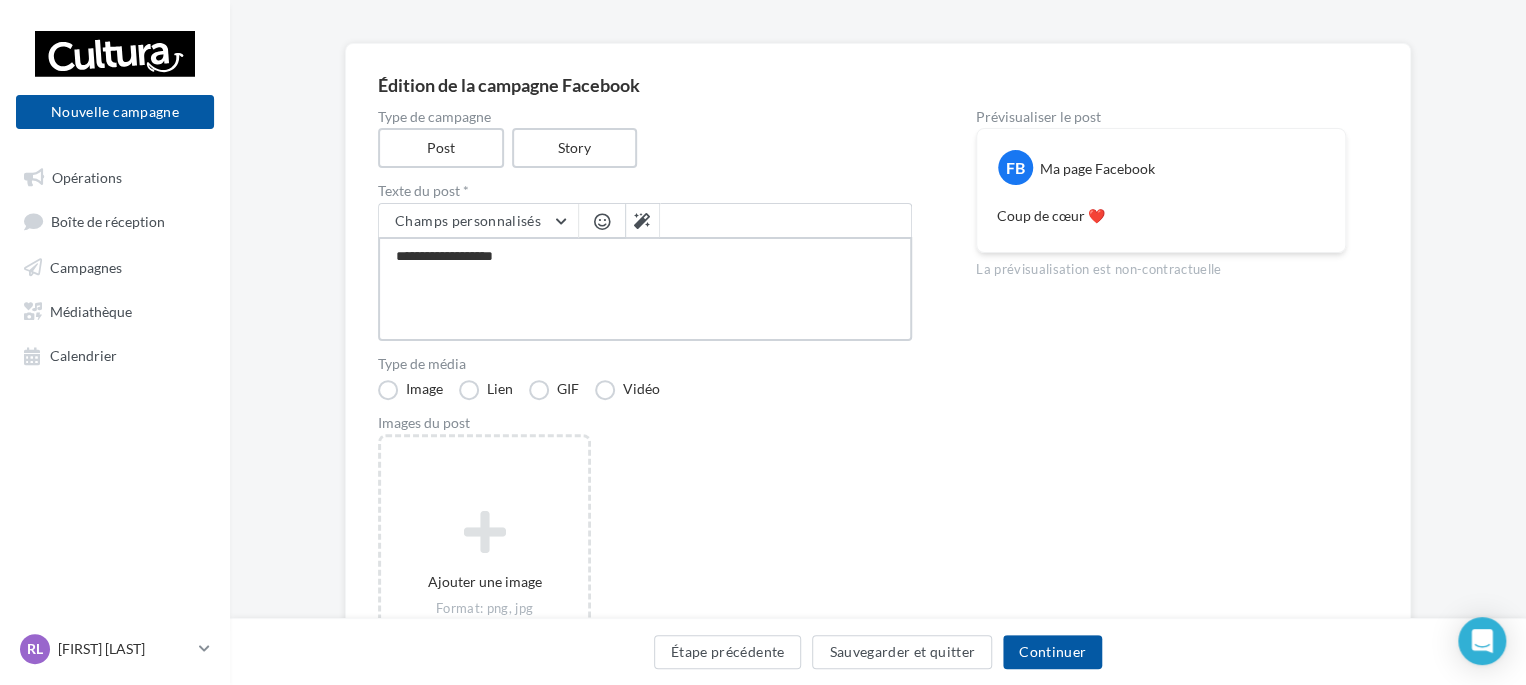 type on "**********" 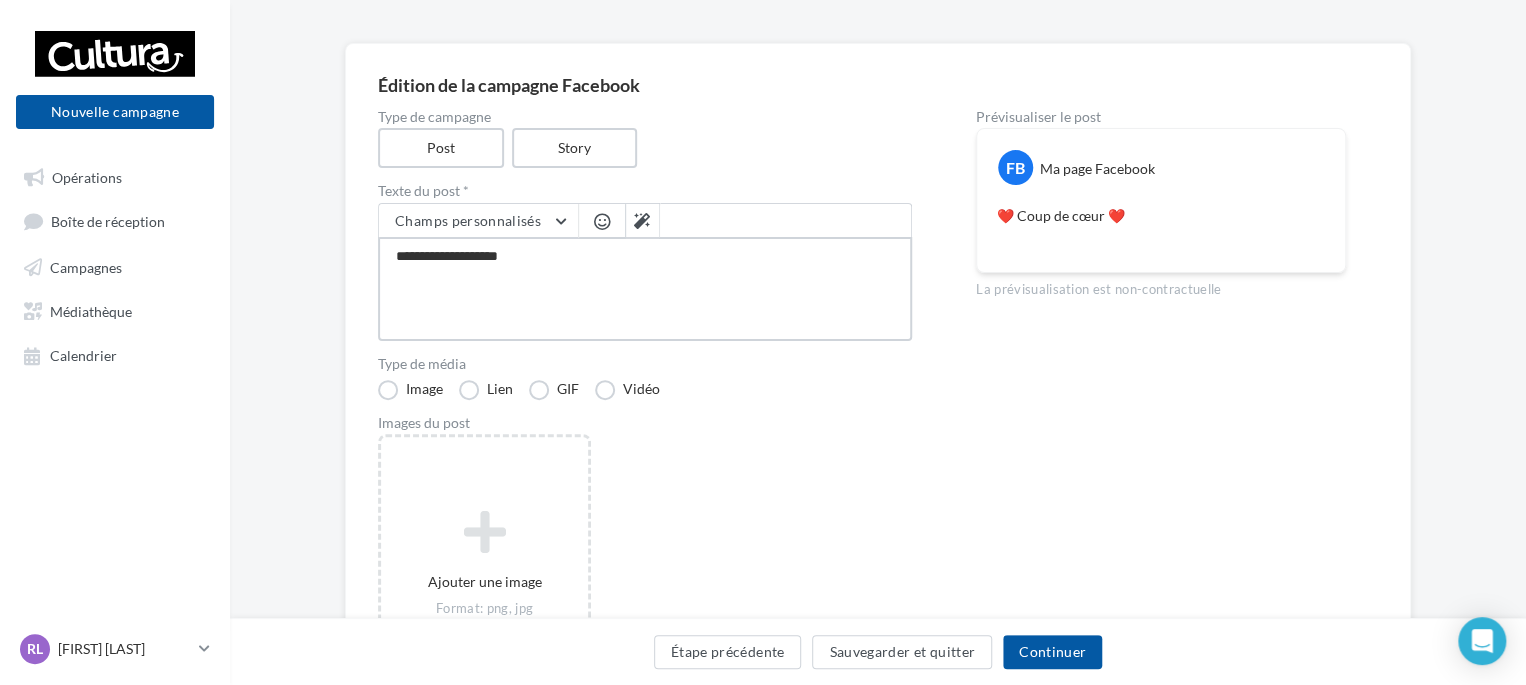 type on "**********" 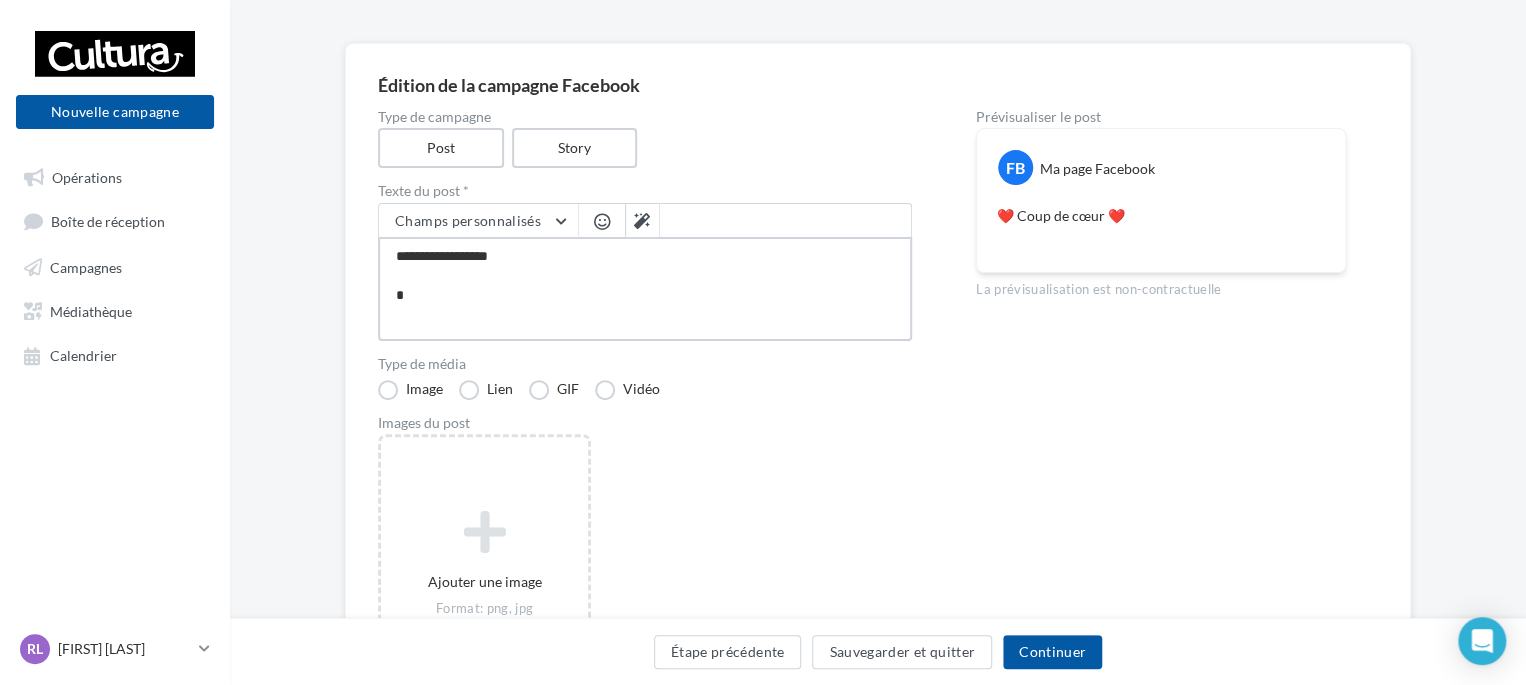 type on "**********" 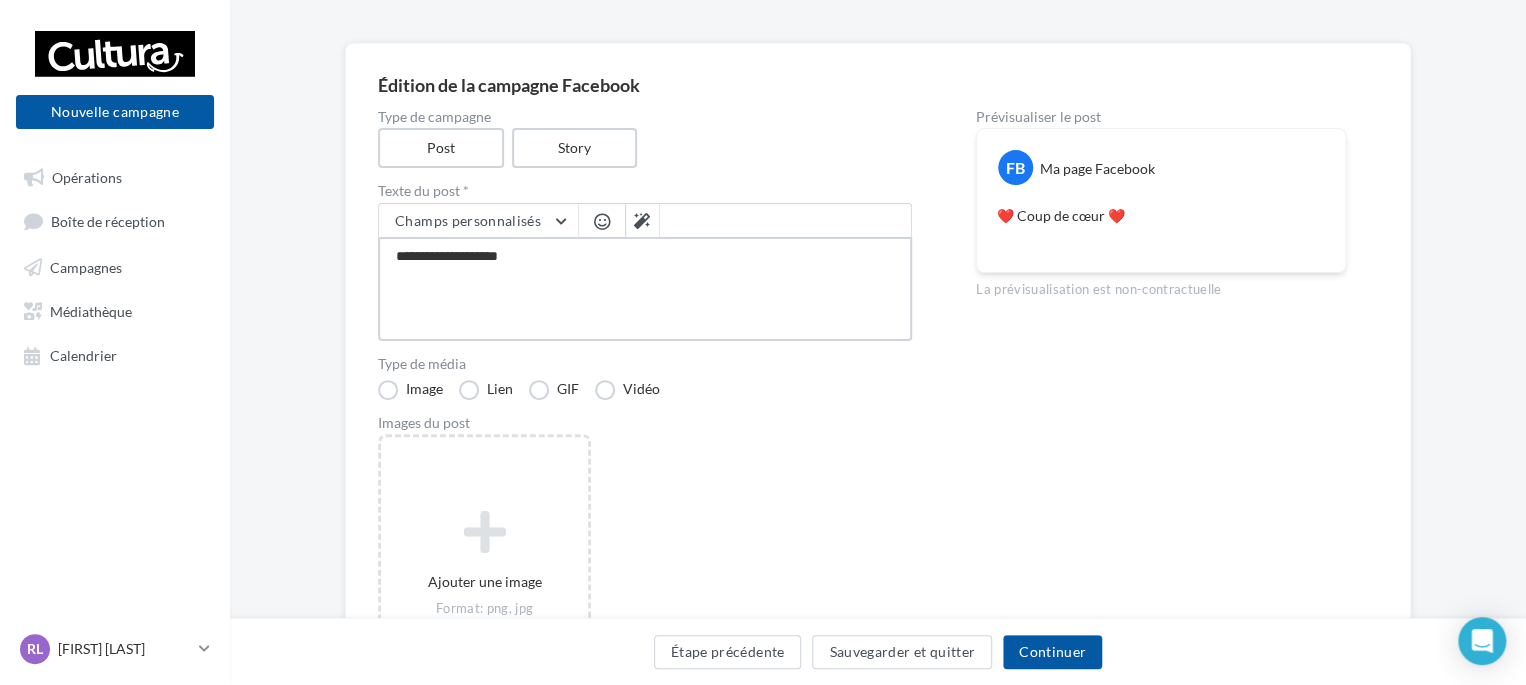 type on "**********" 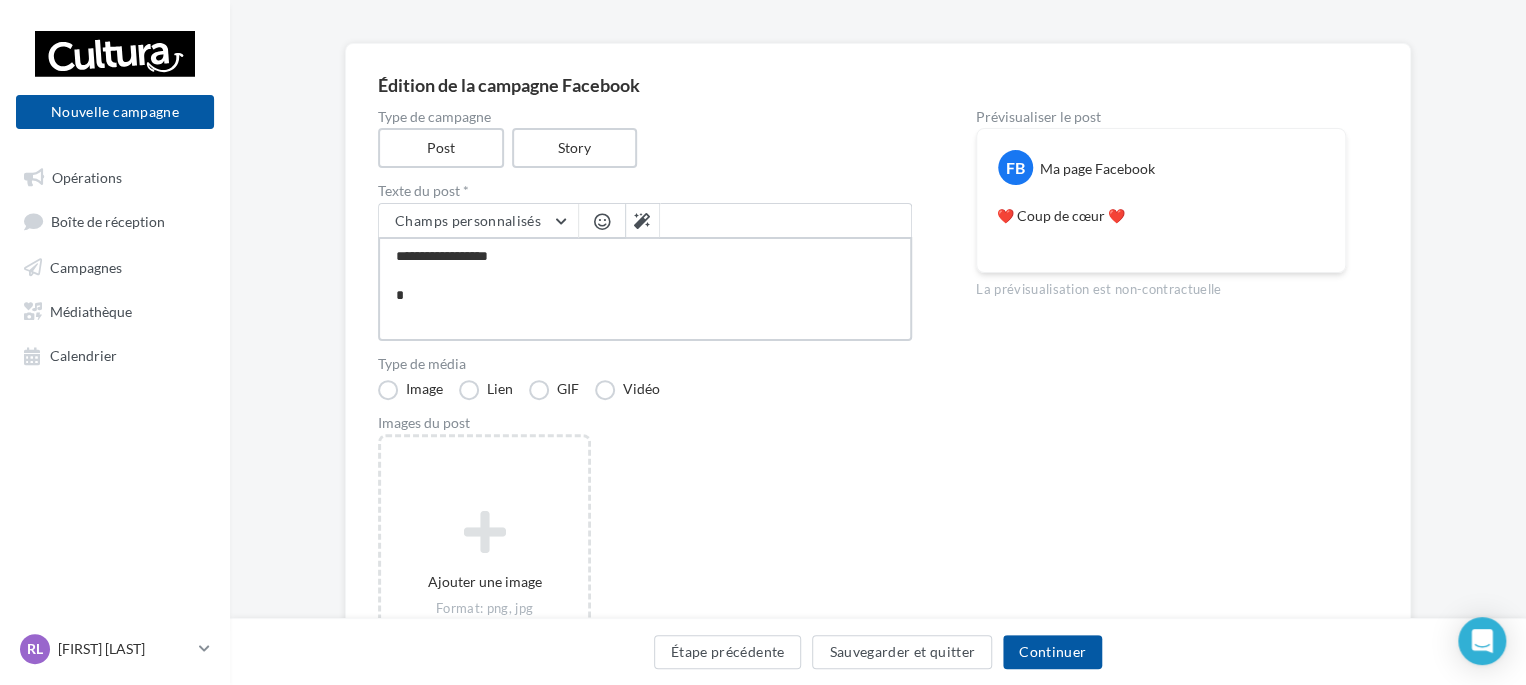type on "**********" 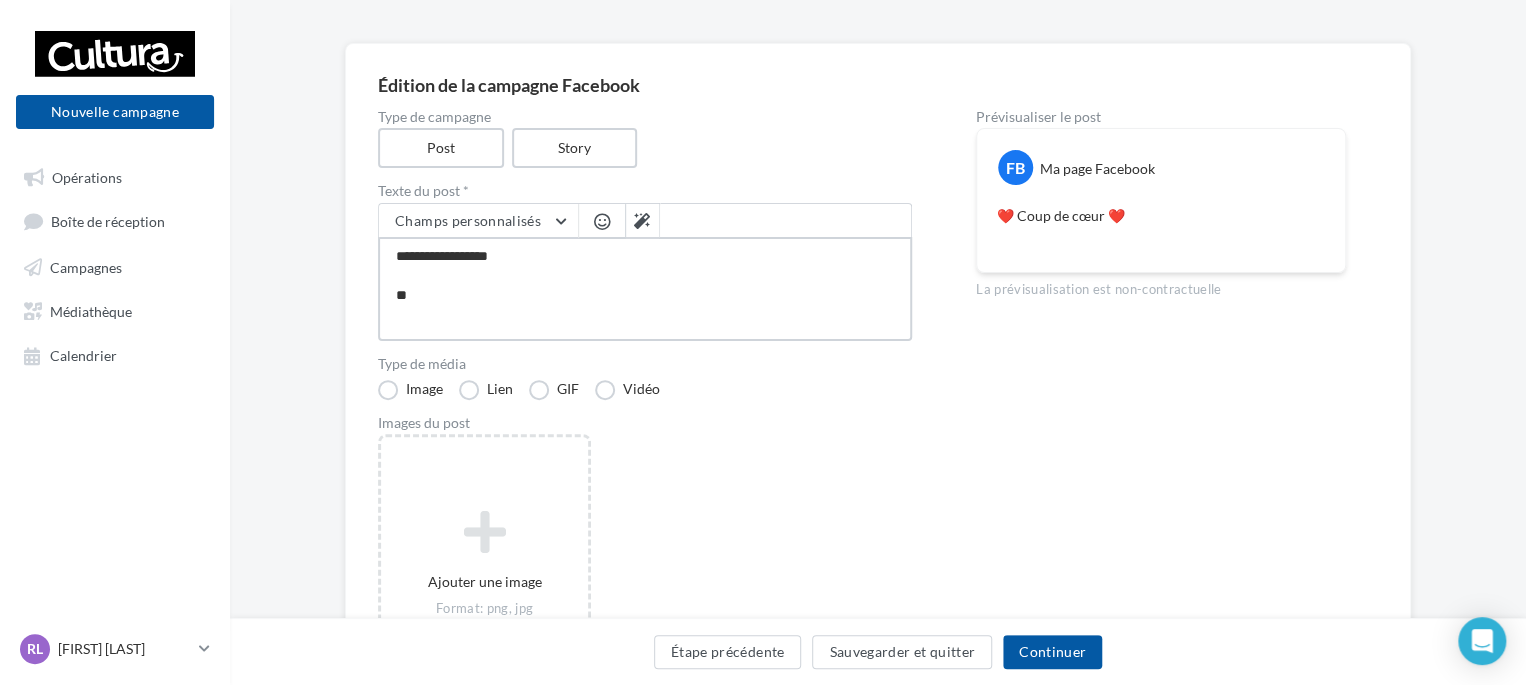 type on "**********" 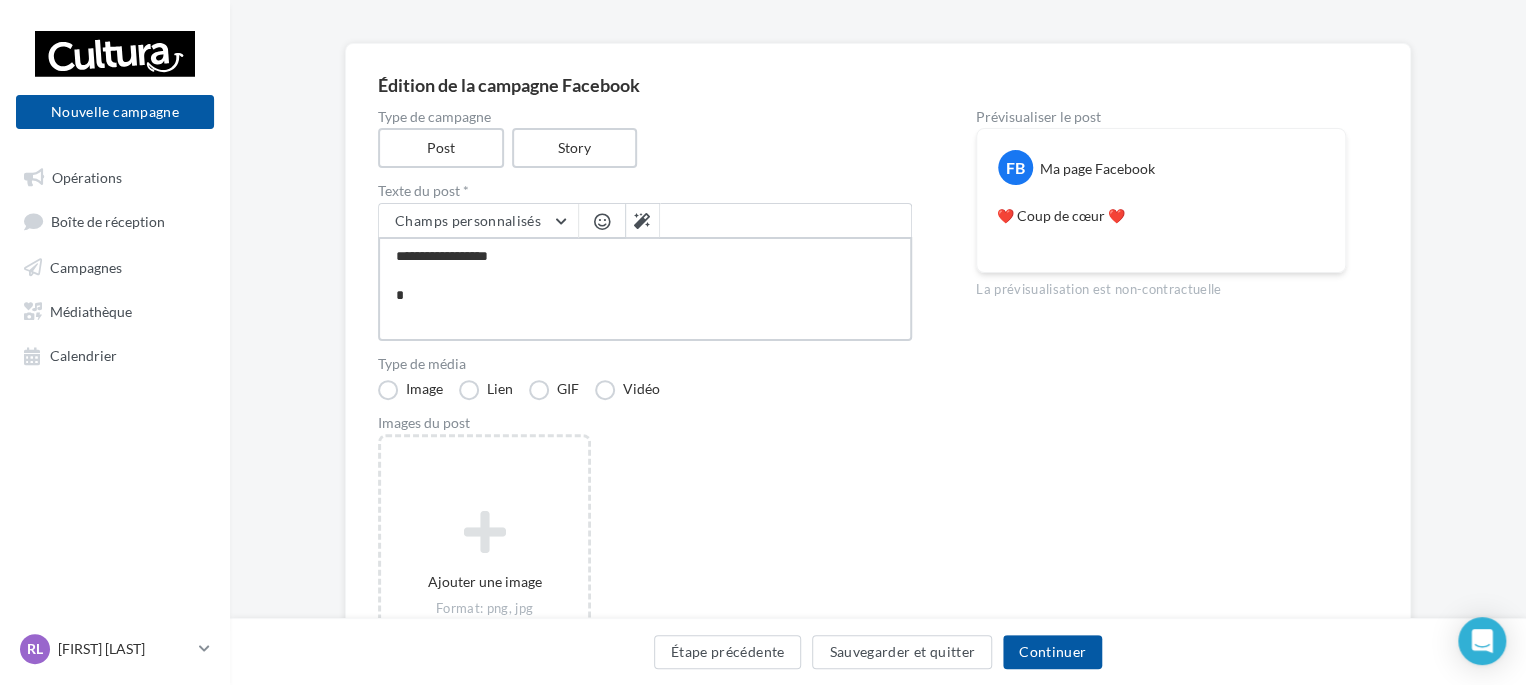 type on "**********" 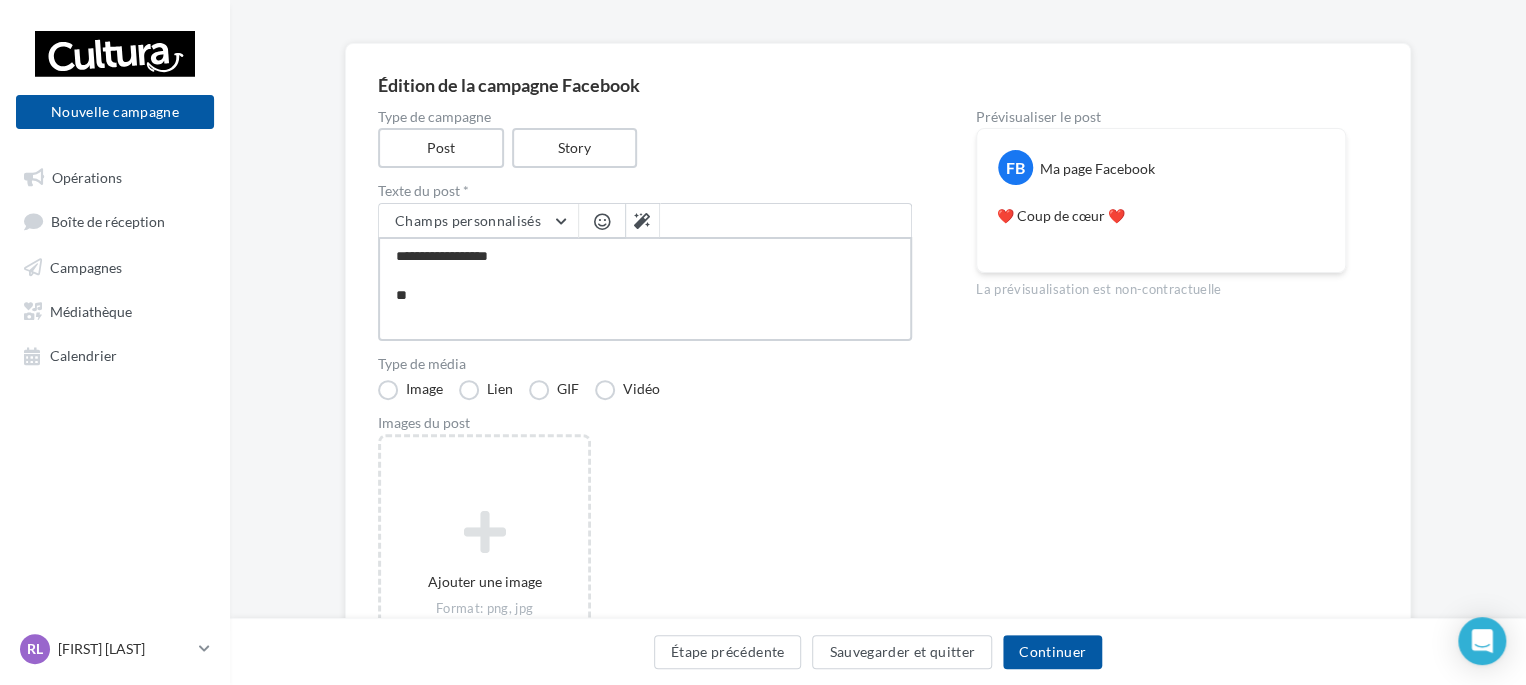 type on "**********" 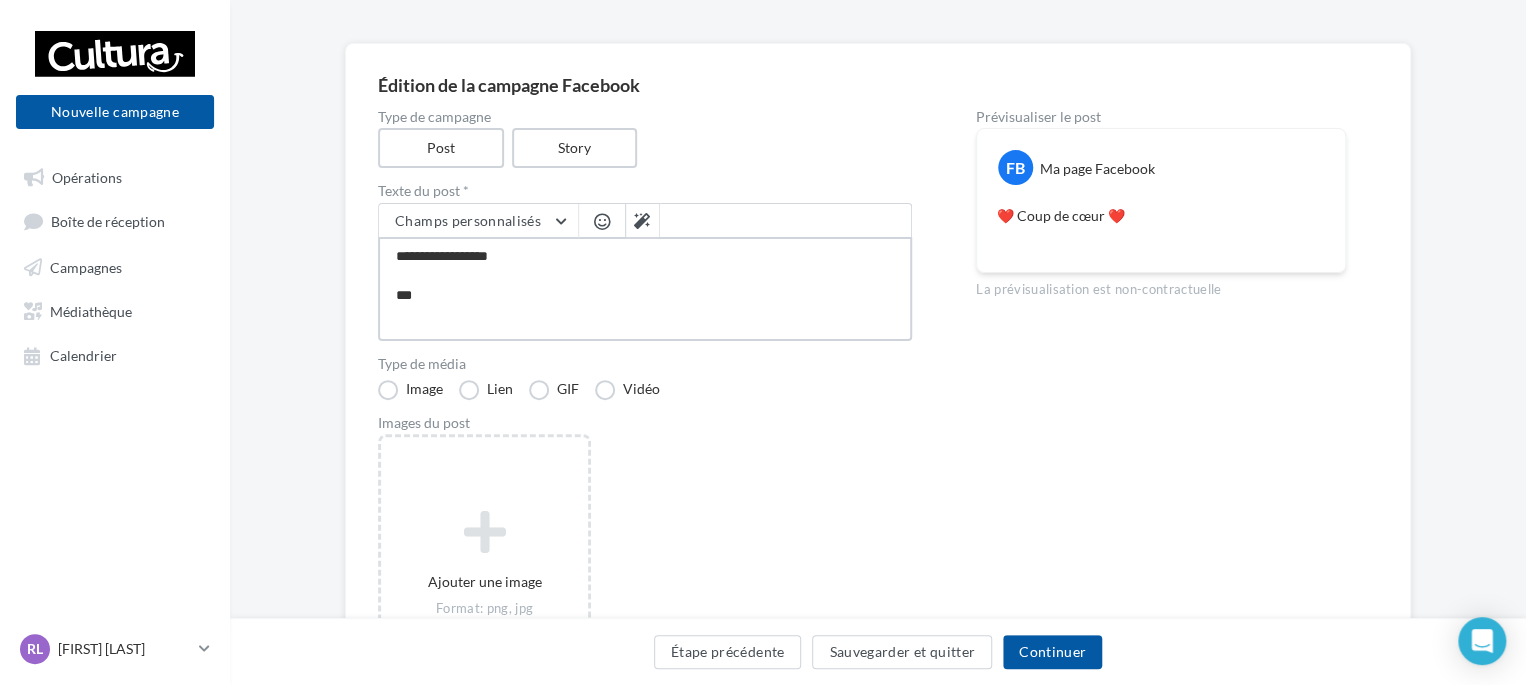type on "**********" 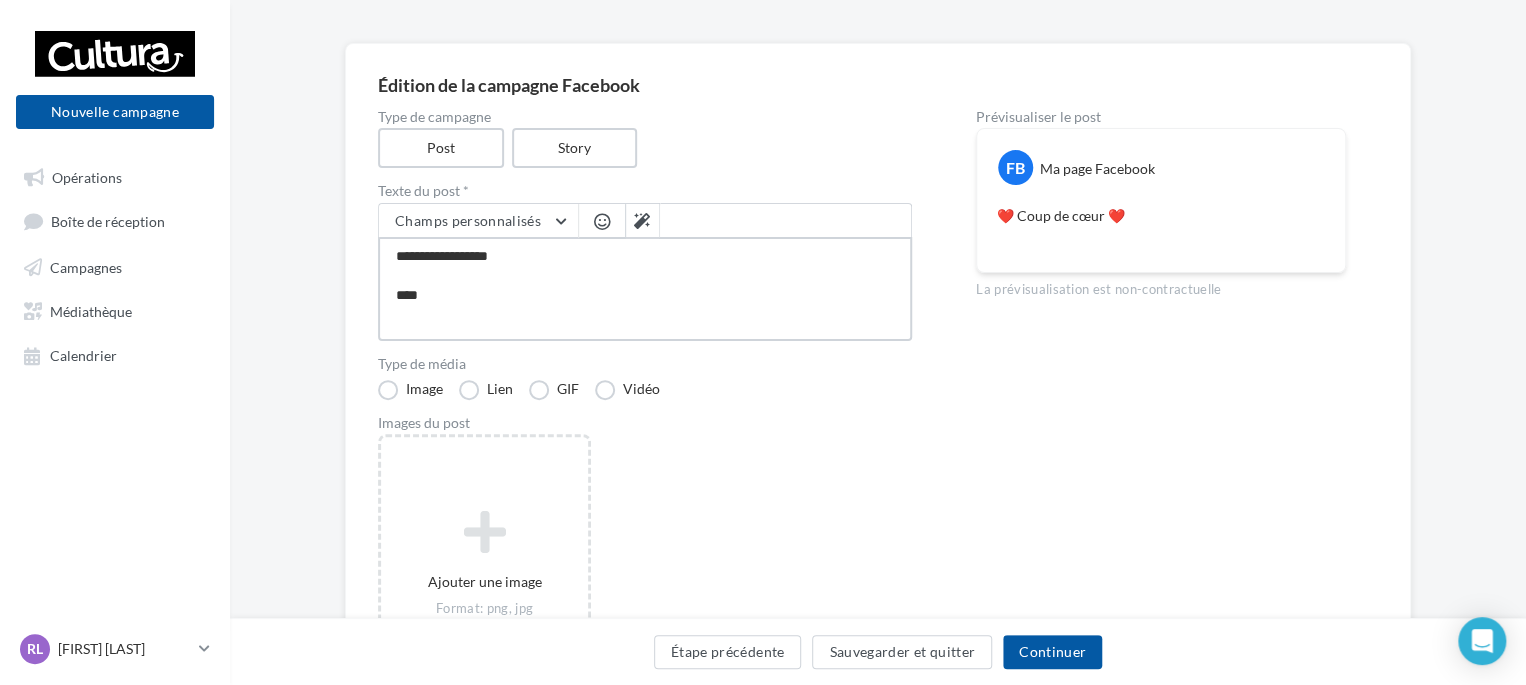 type on "**********" 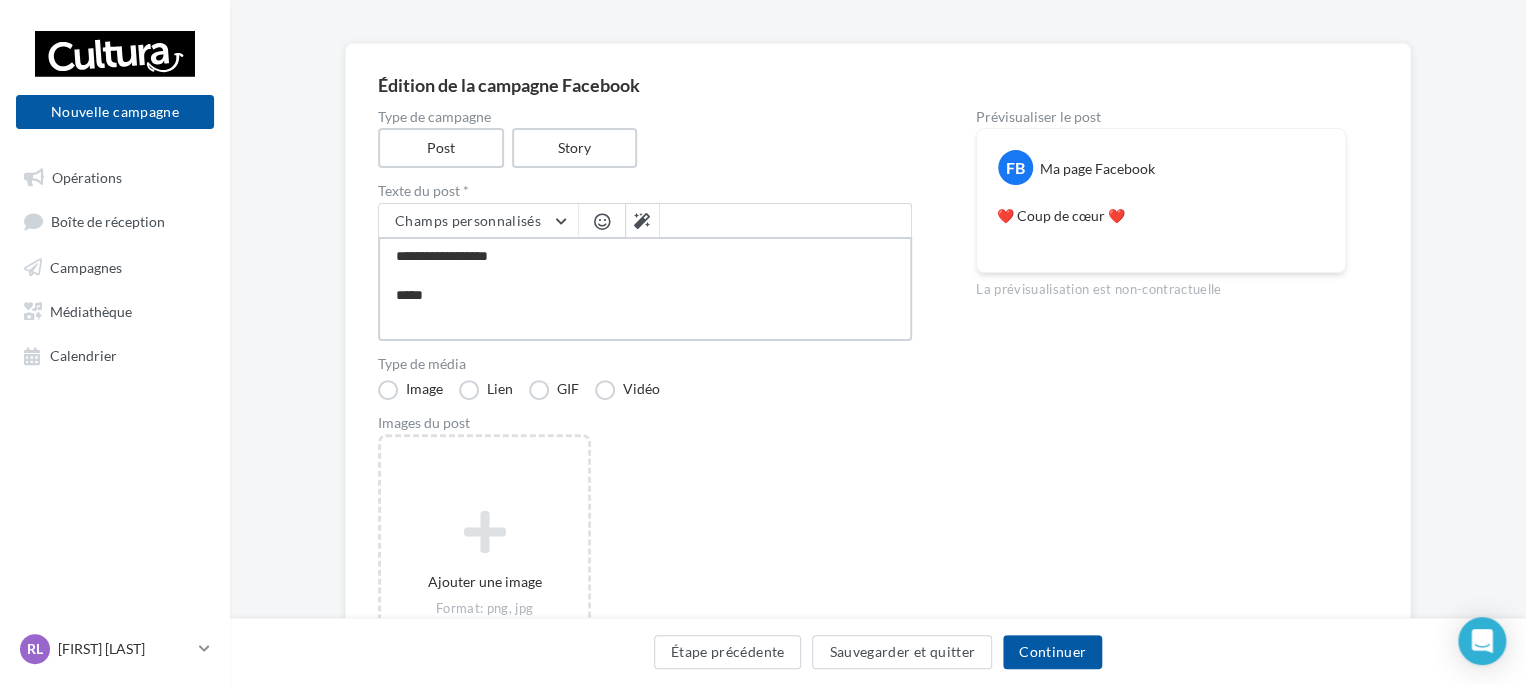 type on "**********" 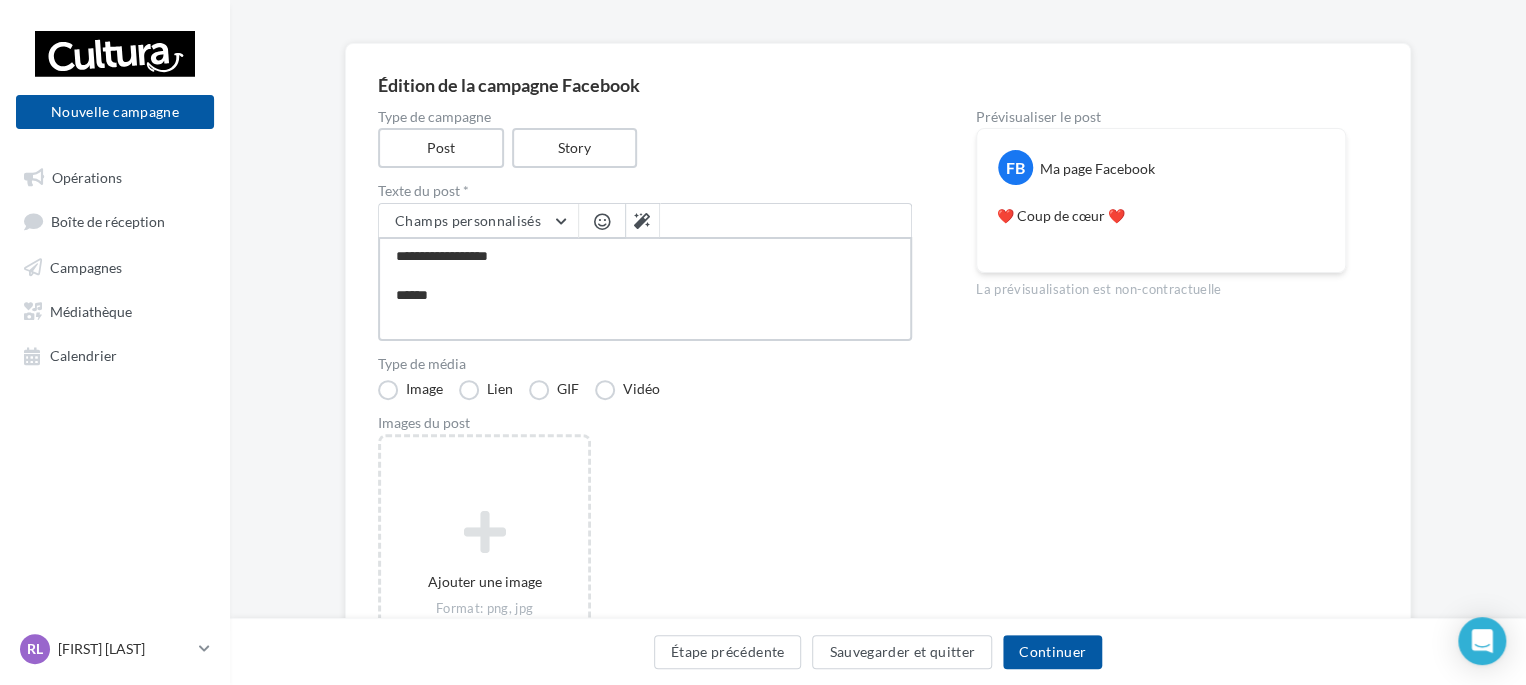 type on "**********" 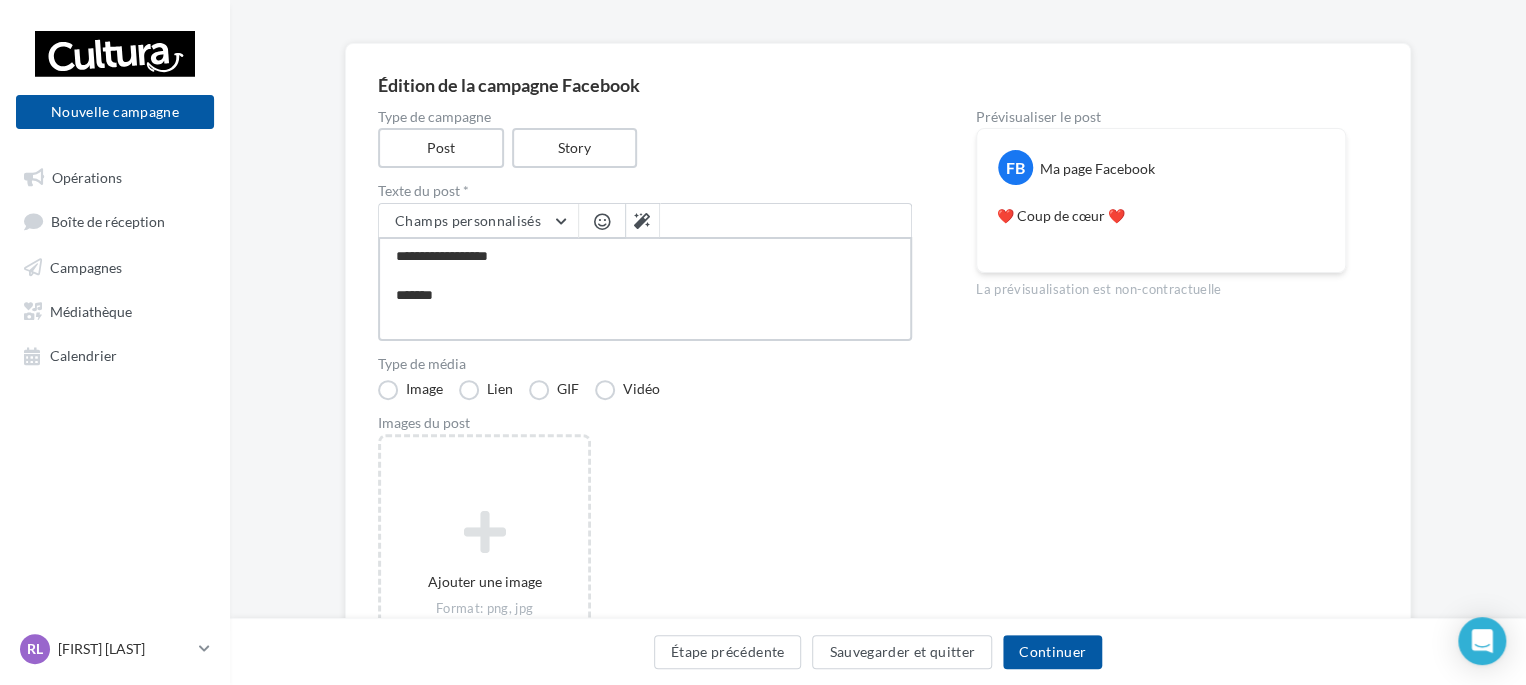 type on "**********" 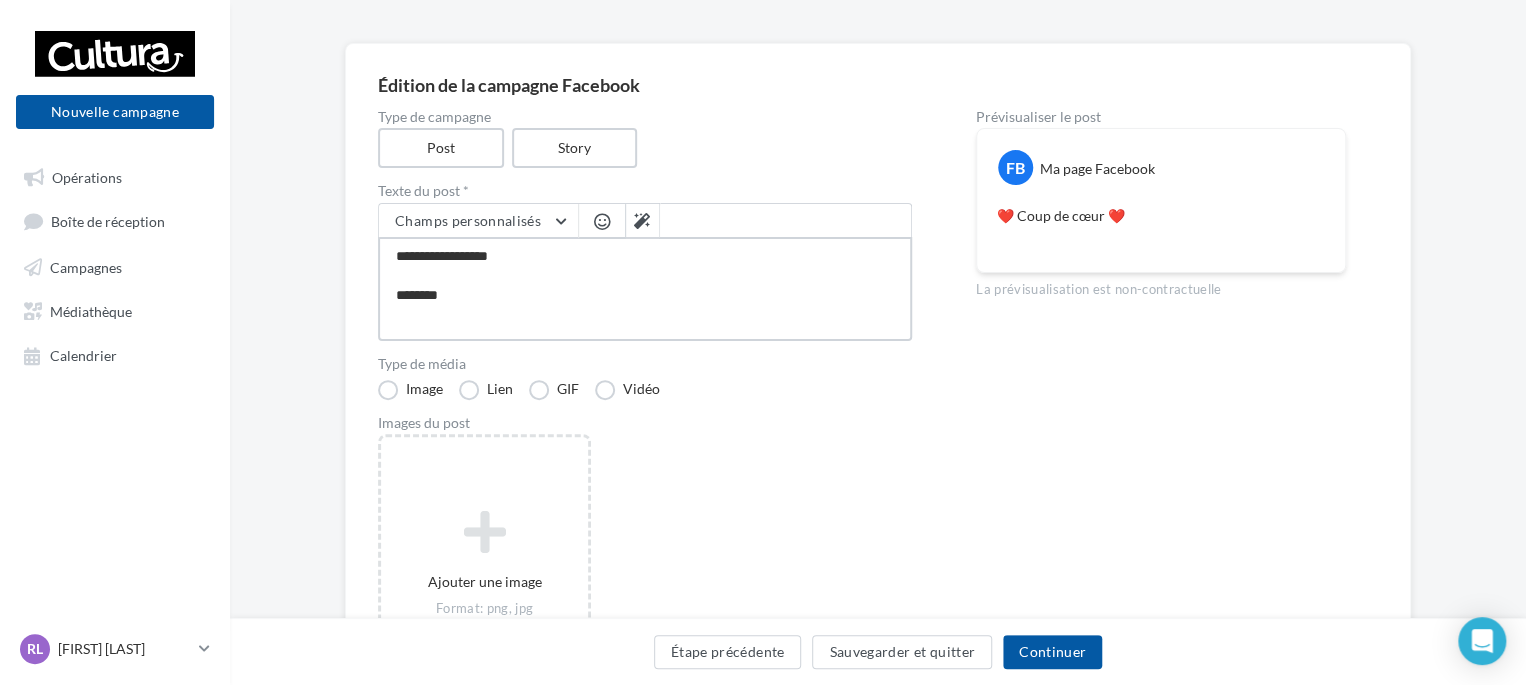 type on "**********" 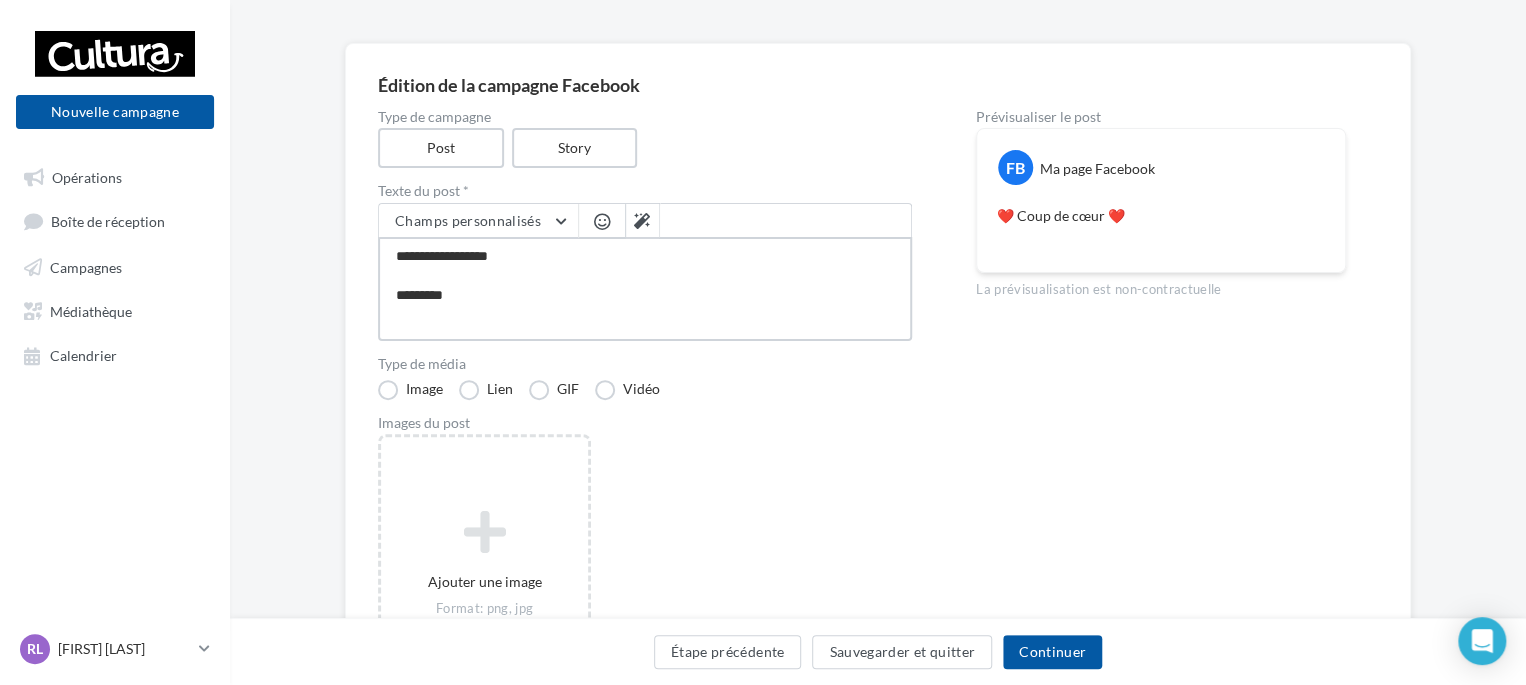 type on "**********" 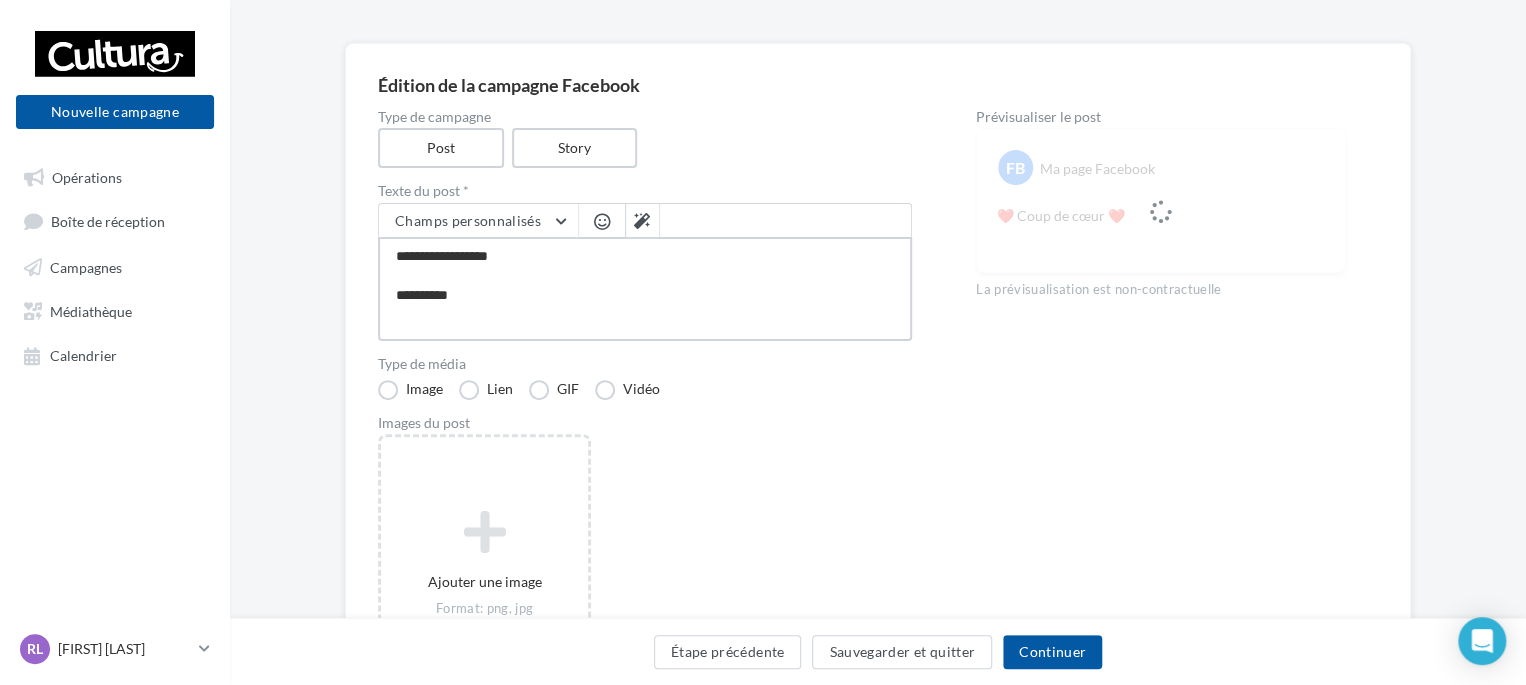 click on "**********" at bounding box center (645, 289) 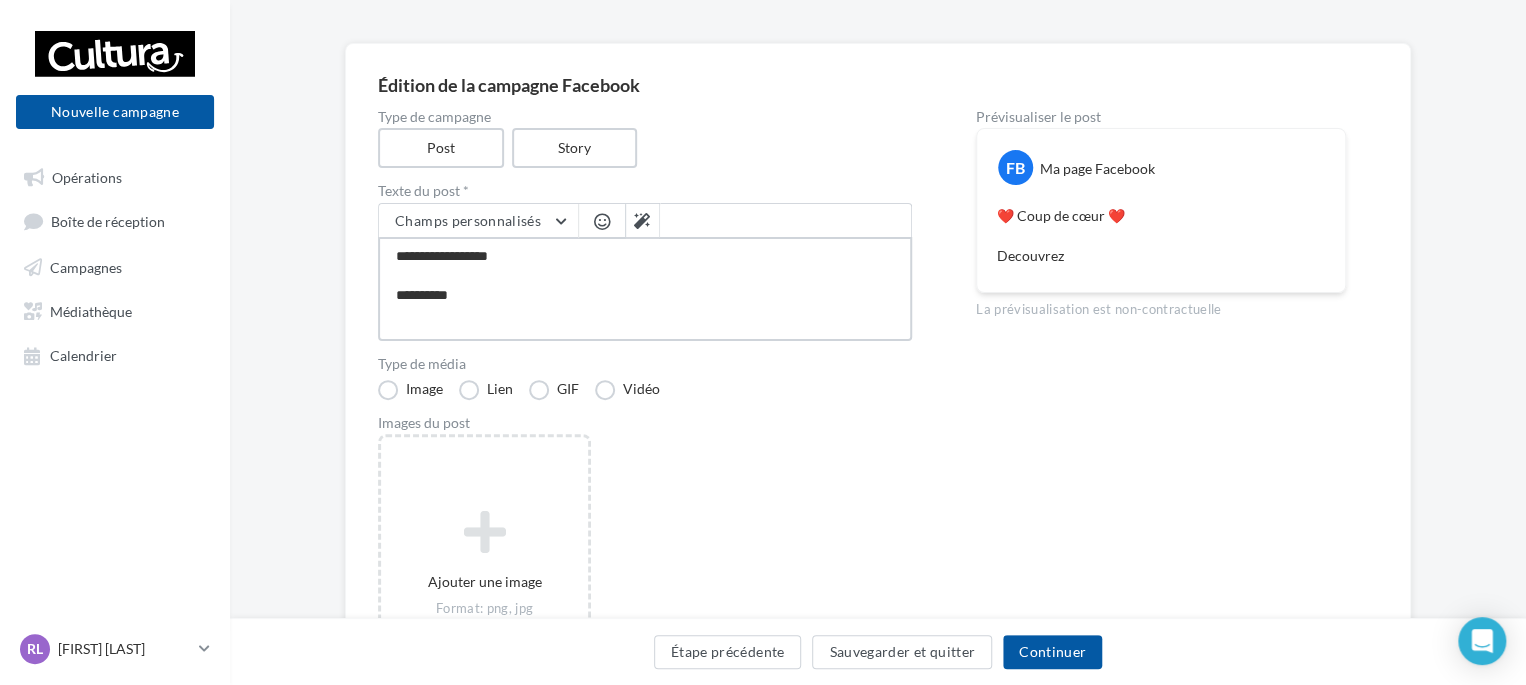 type on "**********" 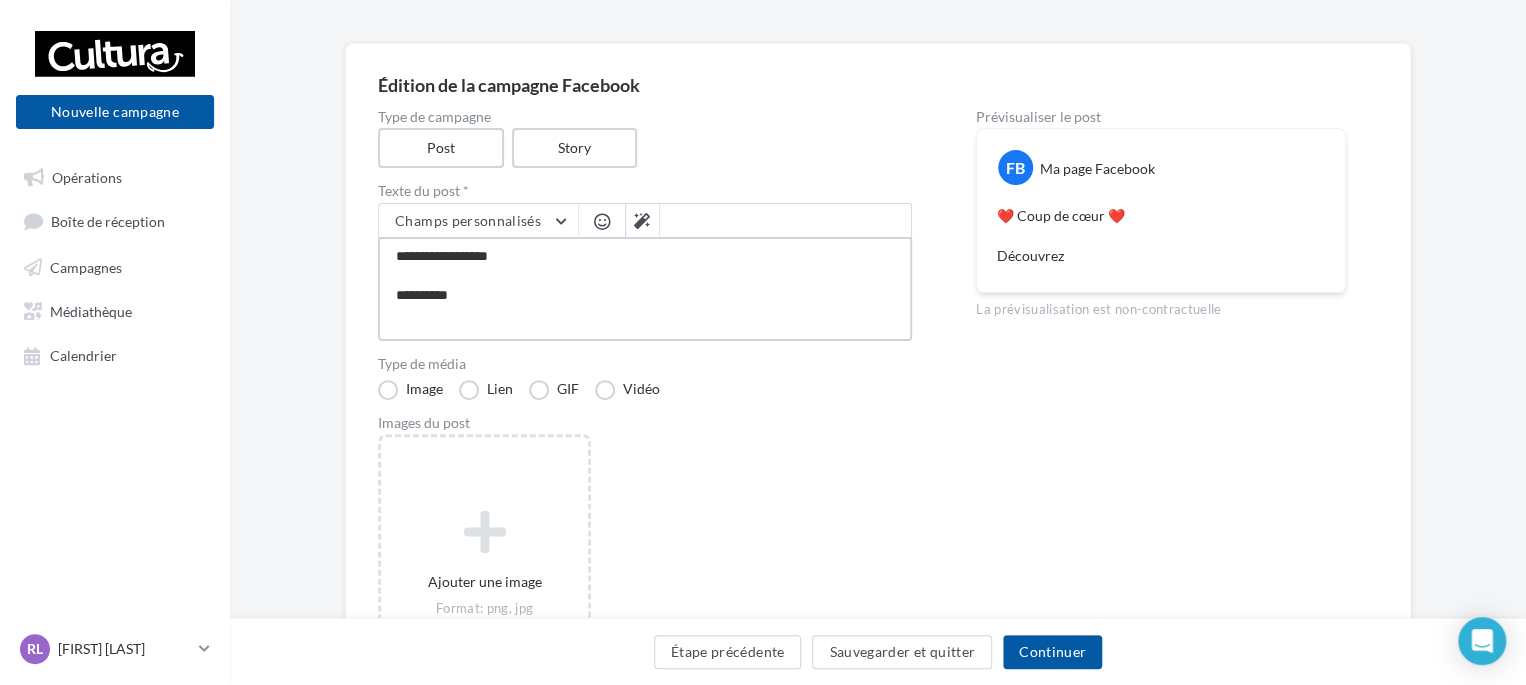 type on "**********" 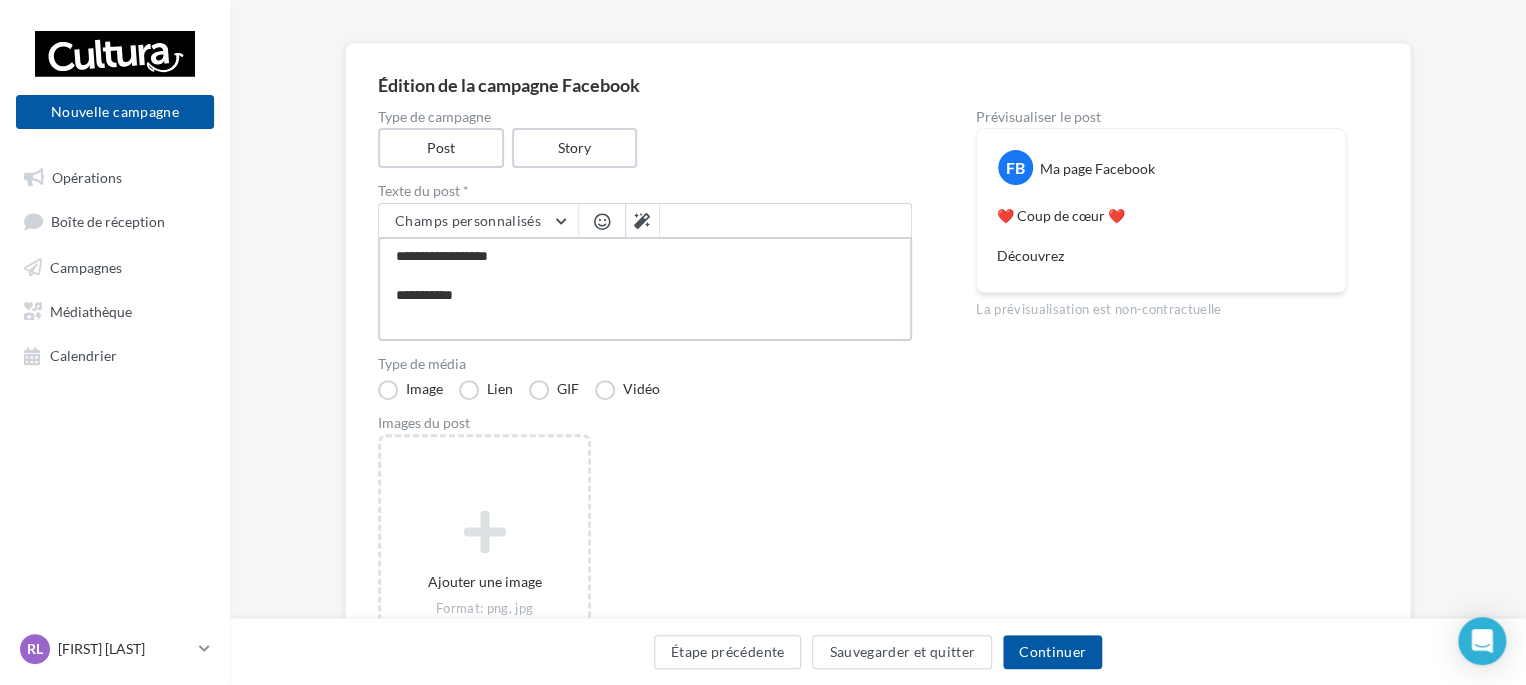 type on "**********" 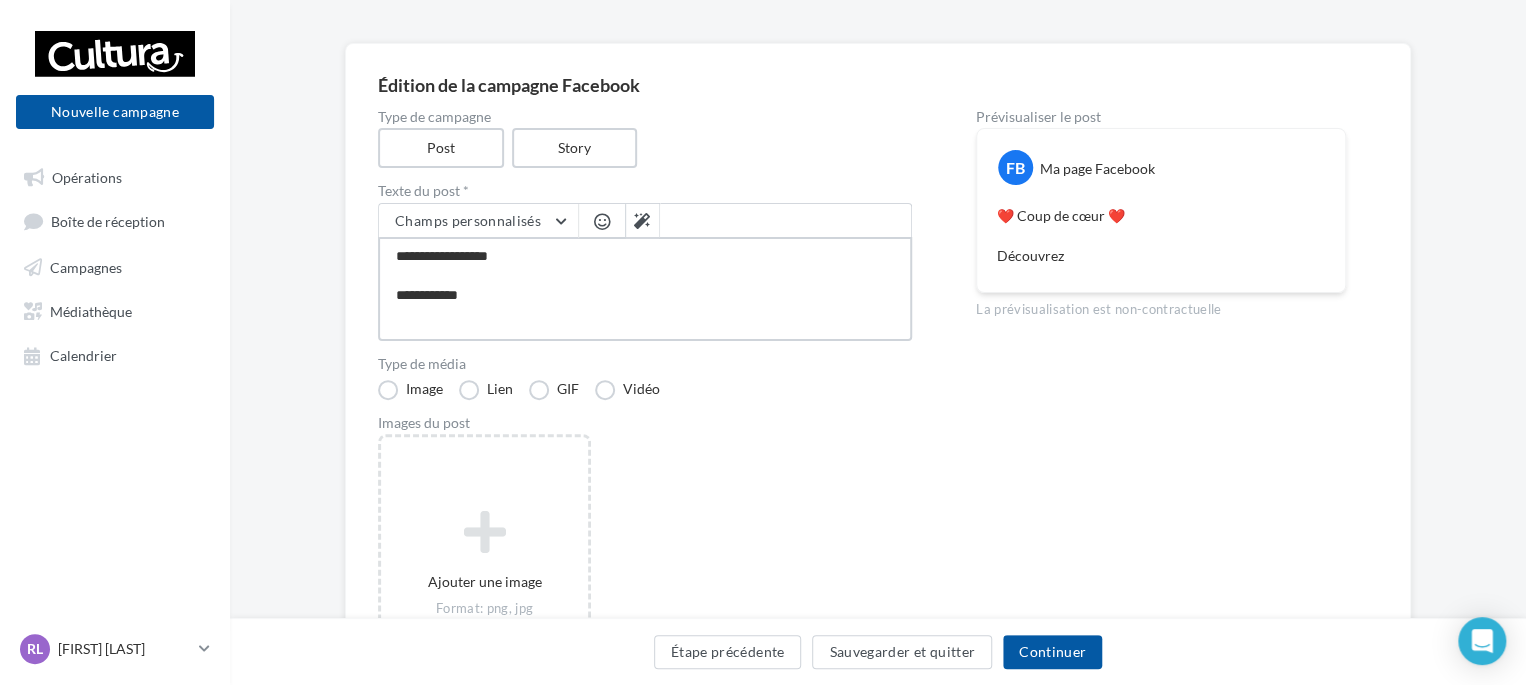 type on "**********" 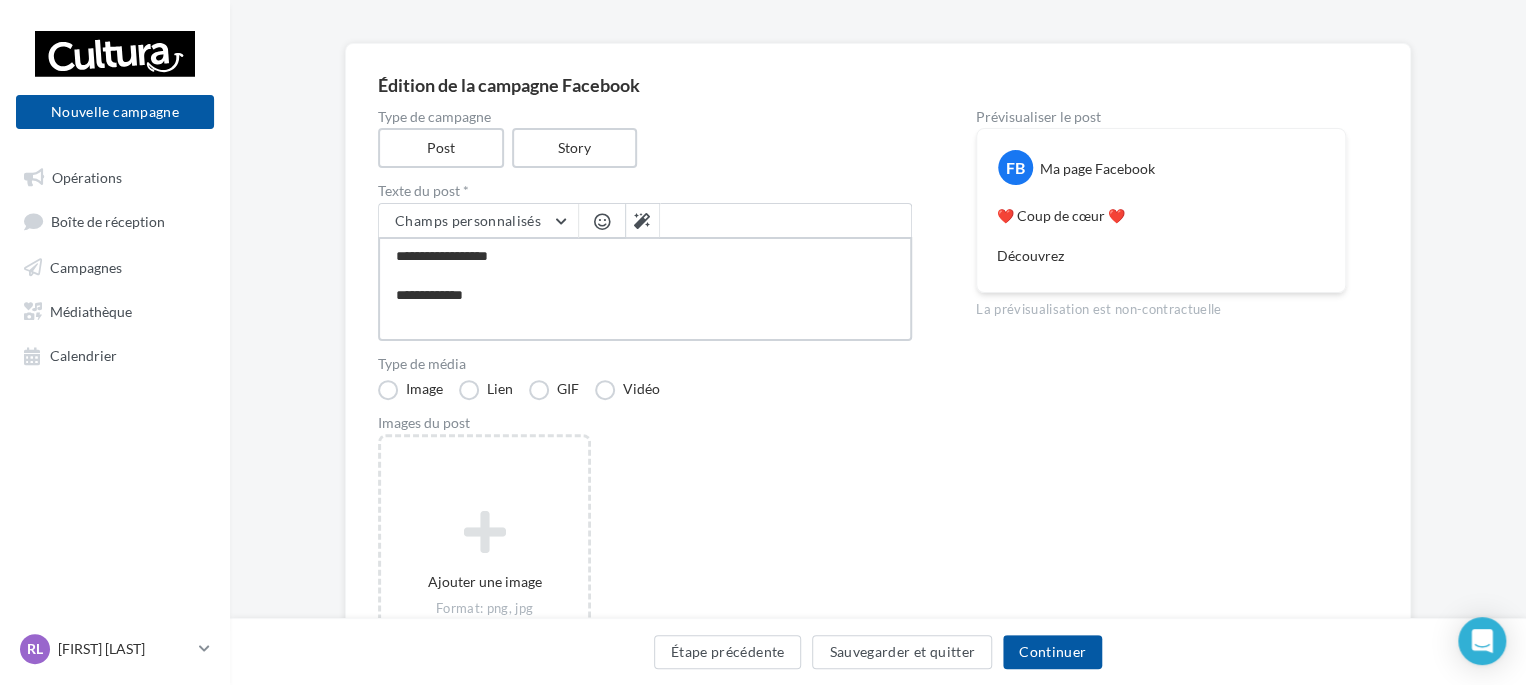 type on "**********" 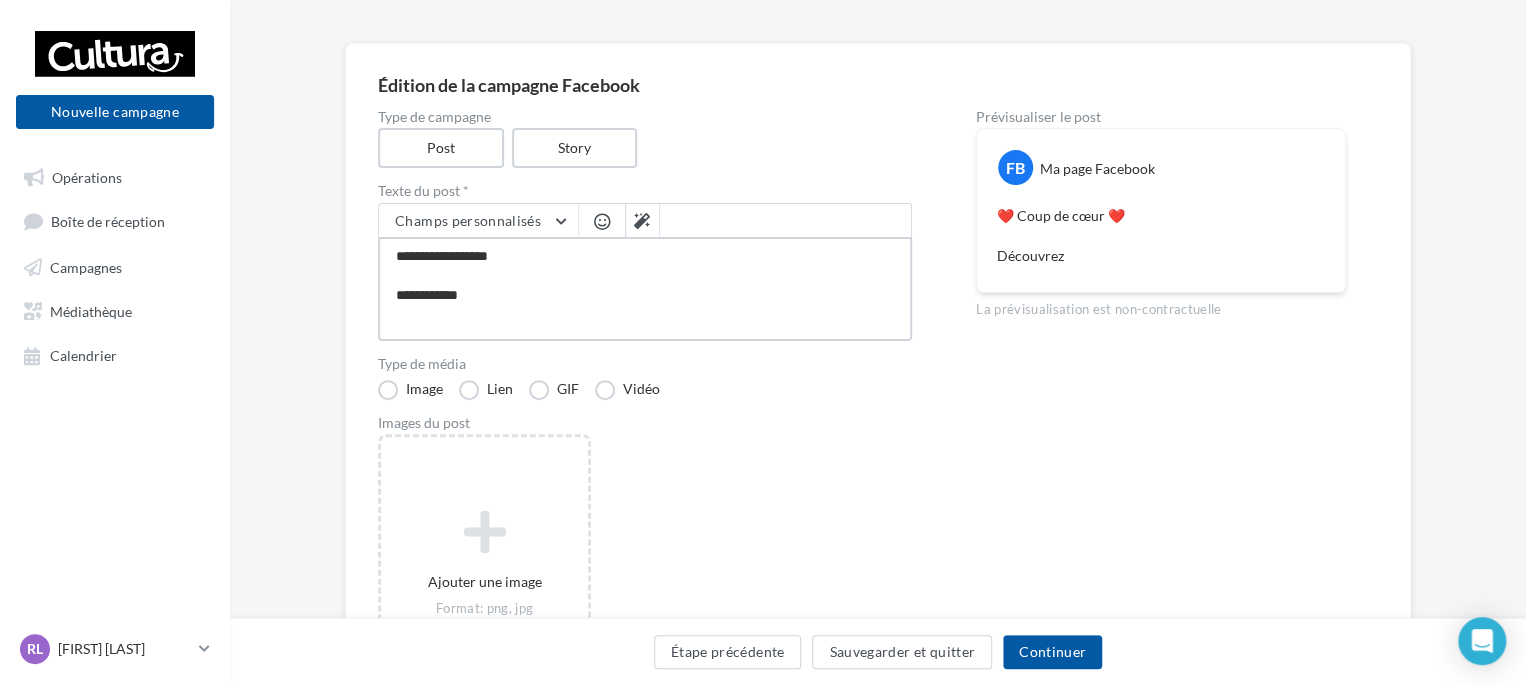 type on "**********" 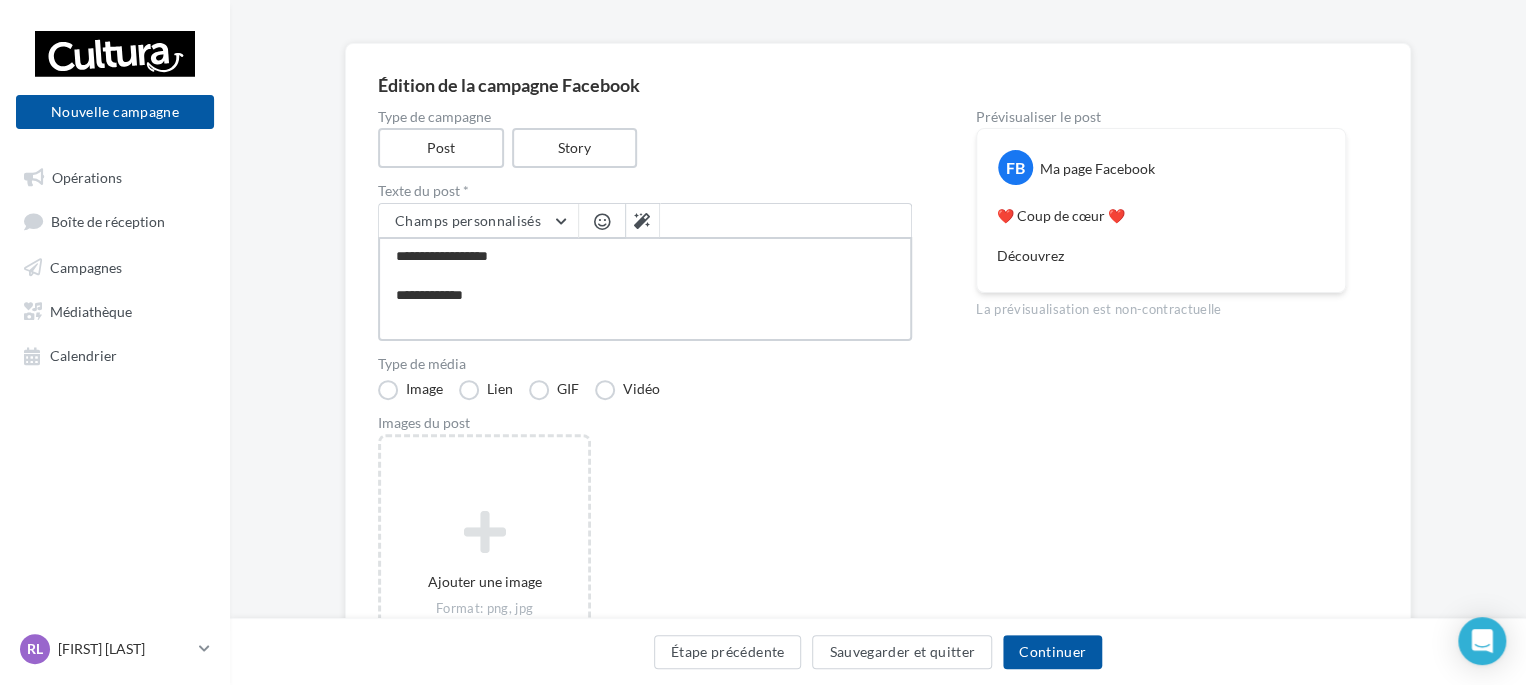 type on "**********" 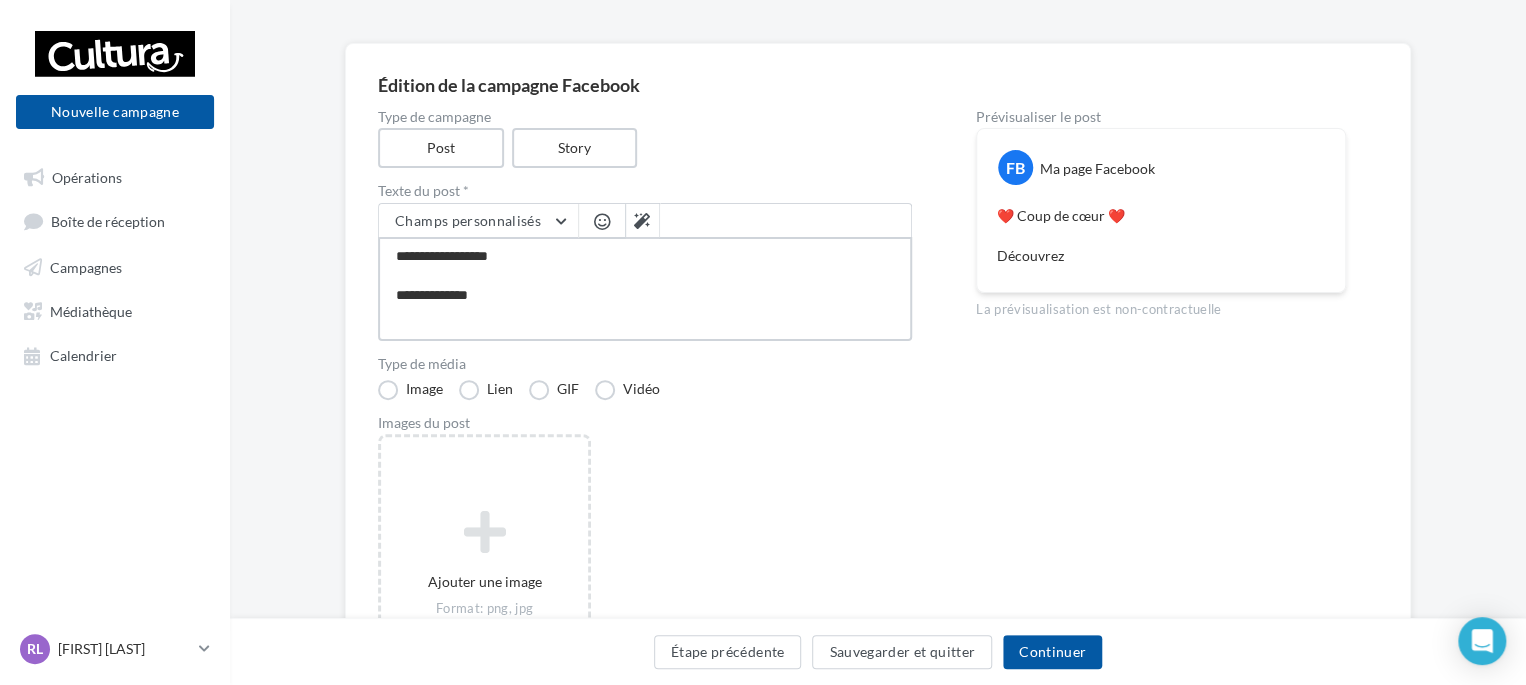 type on "**********" 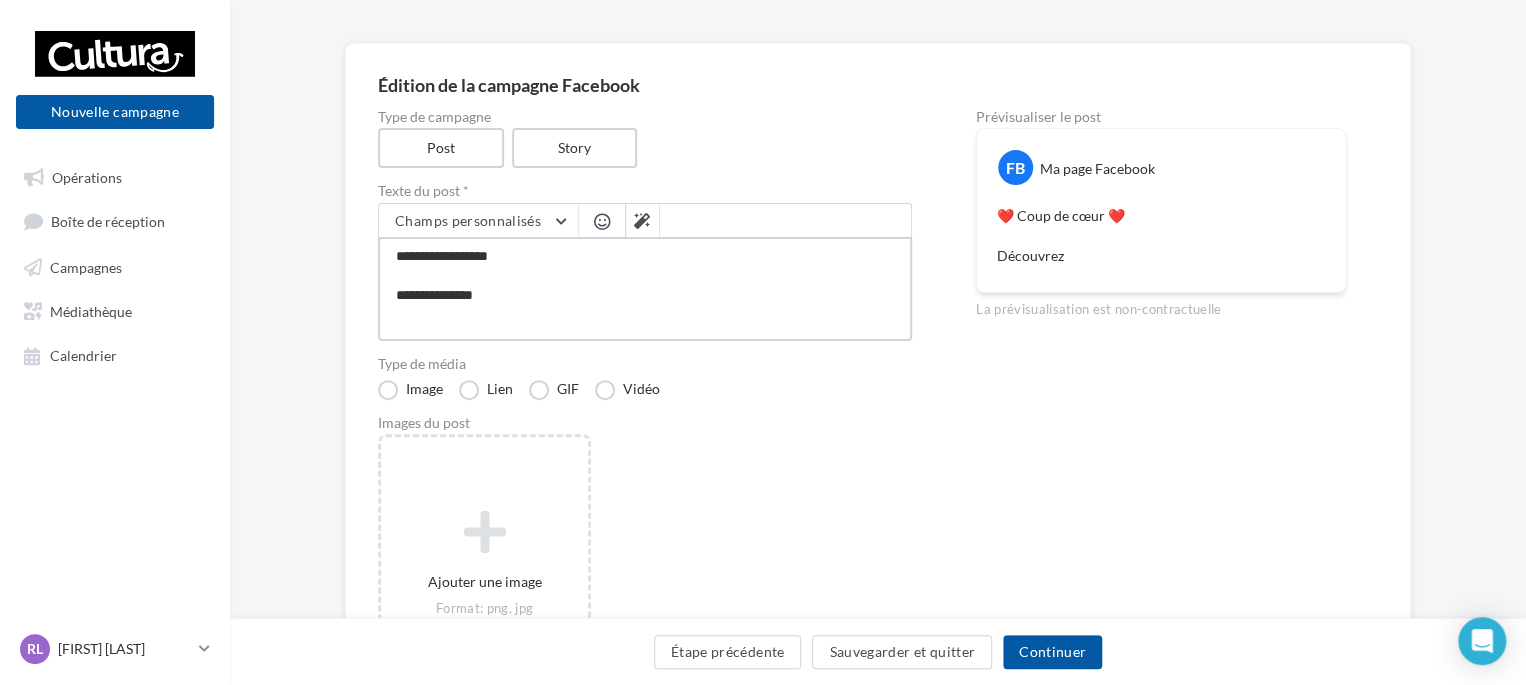 type on "**********" 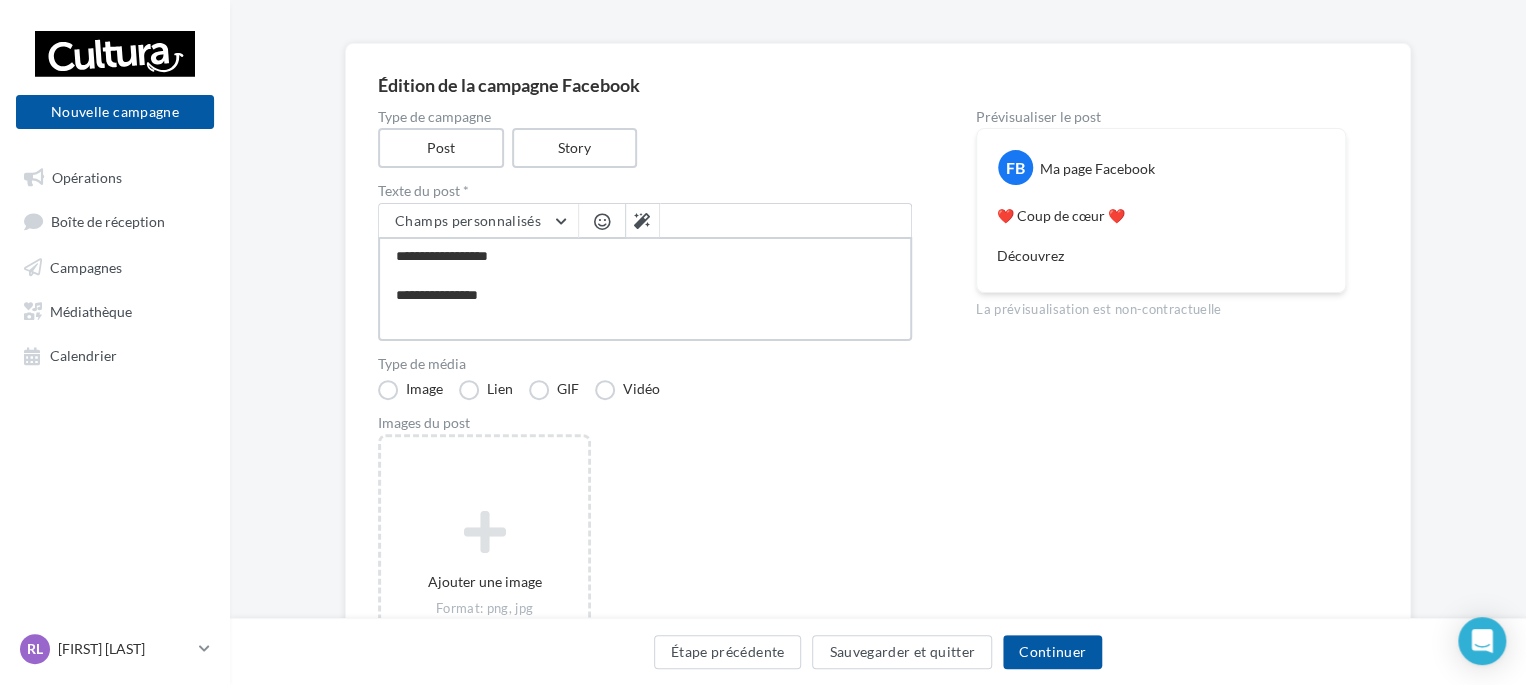type on "**********" 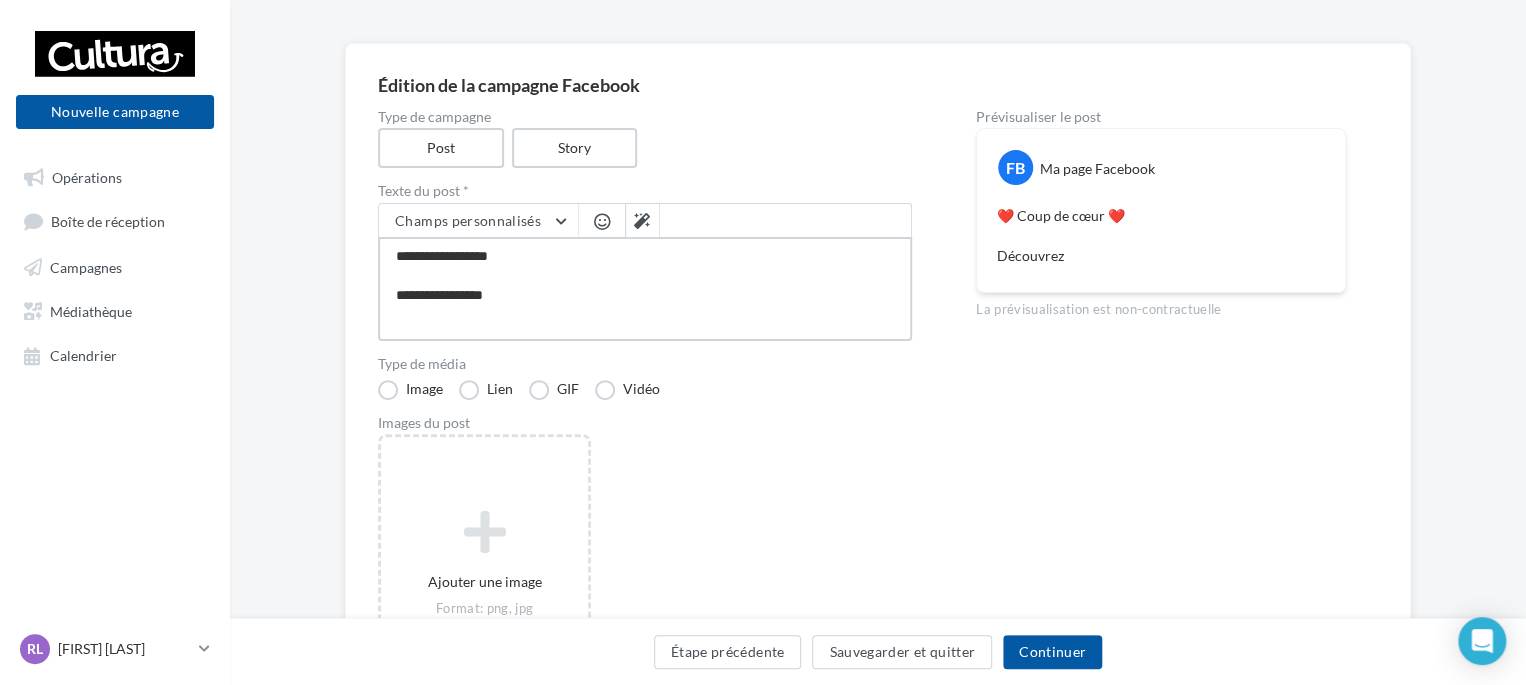 type on "**********" 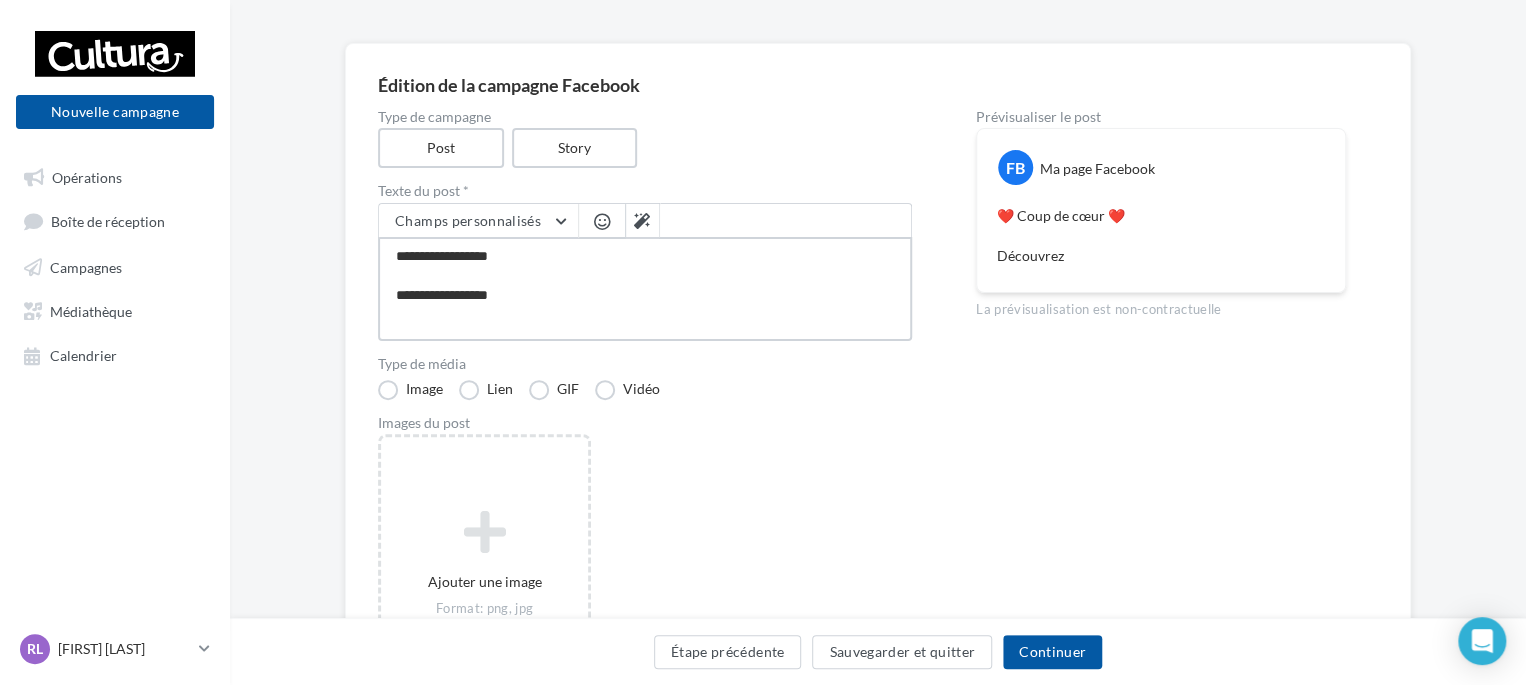 type on "**********" 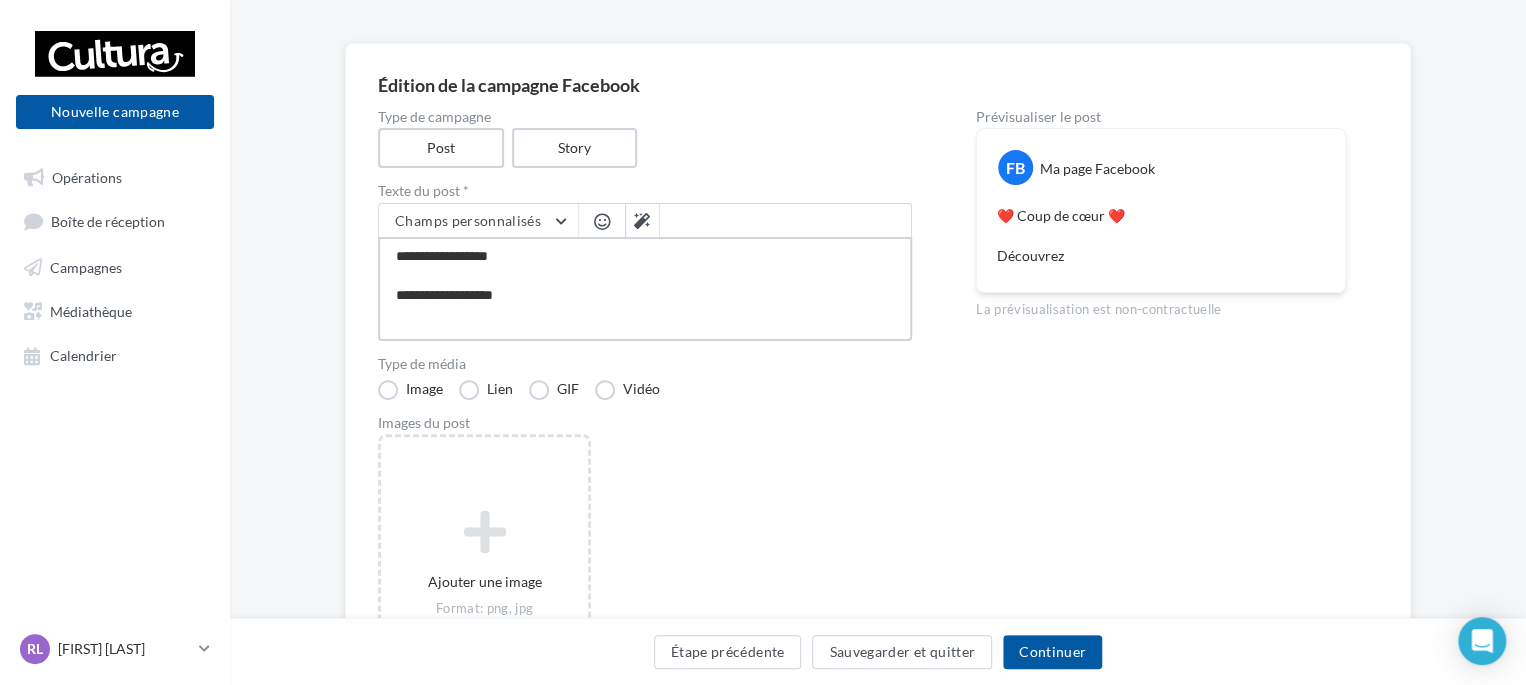 type on "**********" 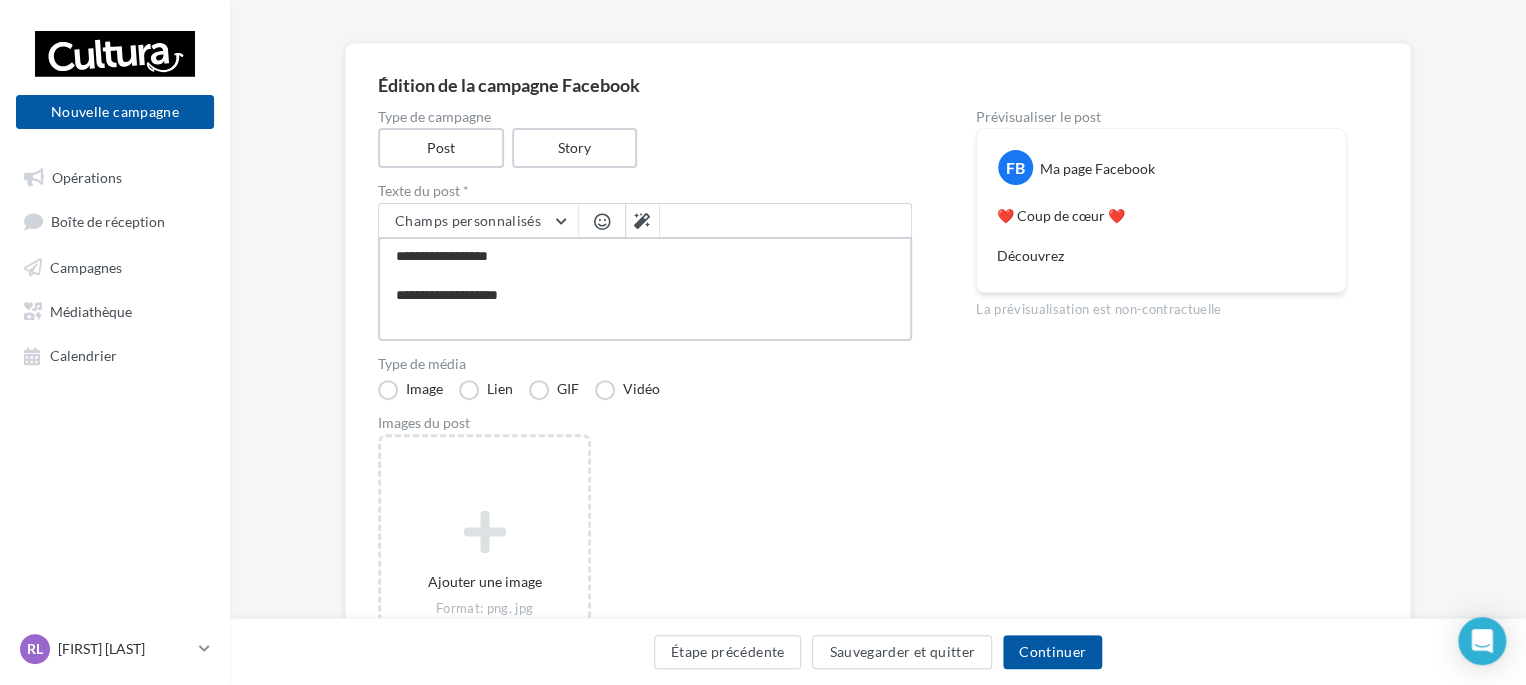 type on "**********" 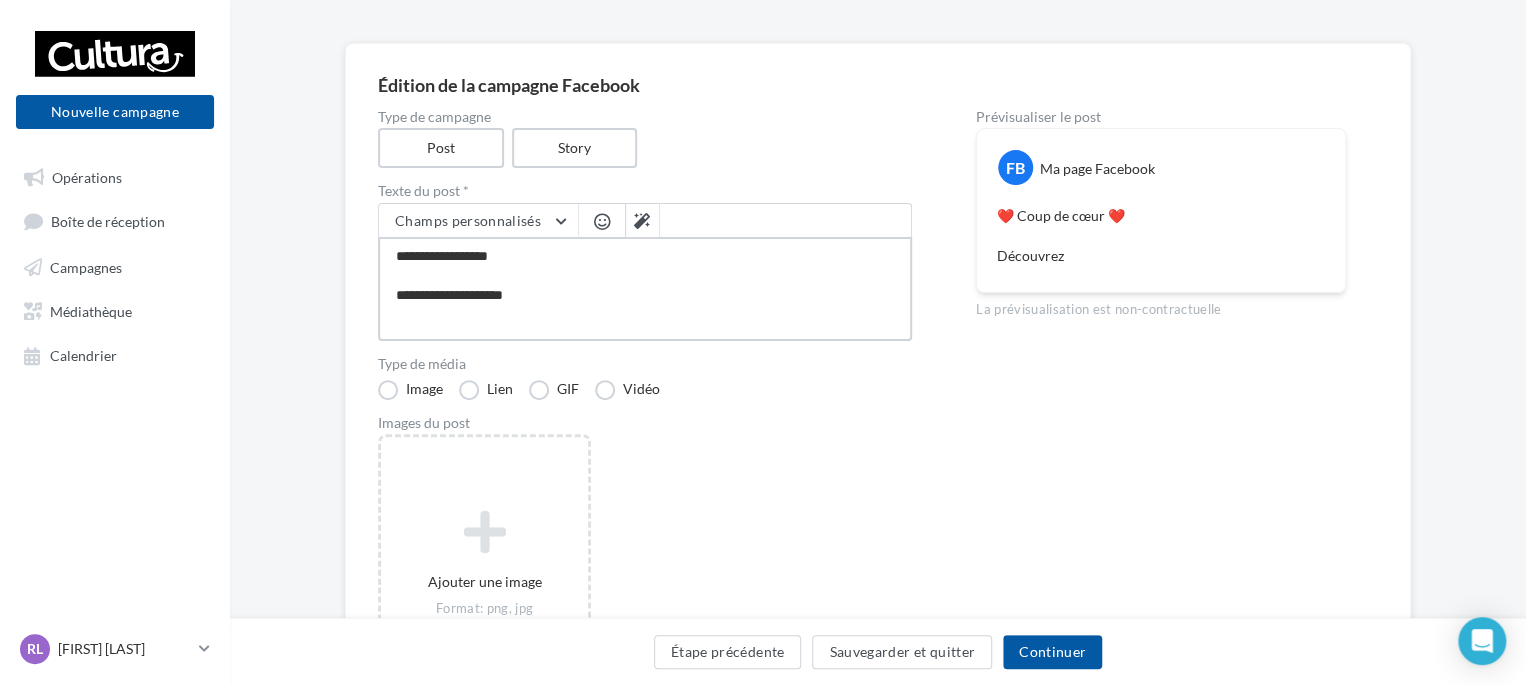 type on "**********" 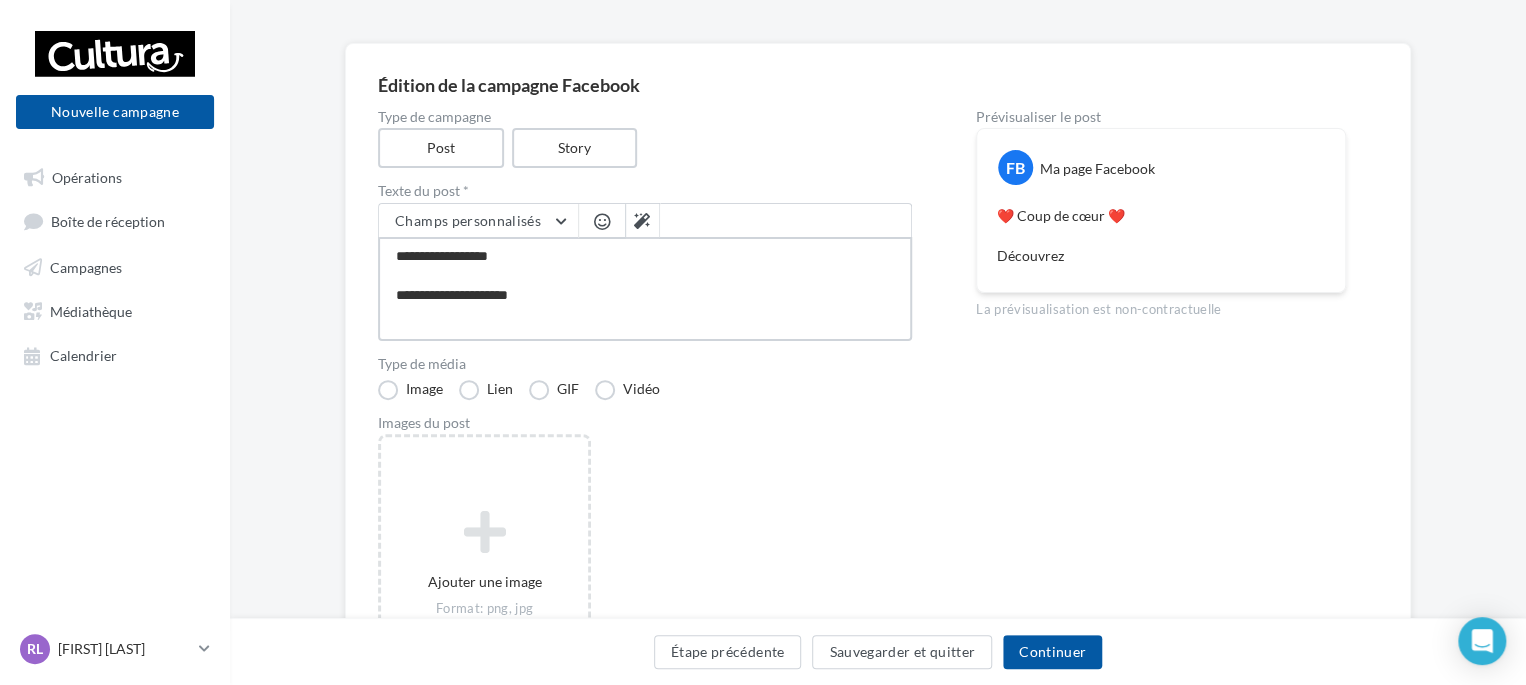 type on "**********" 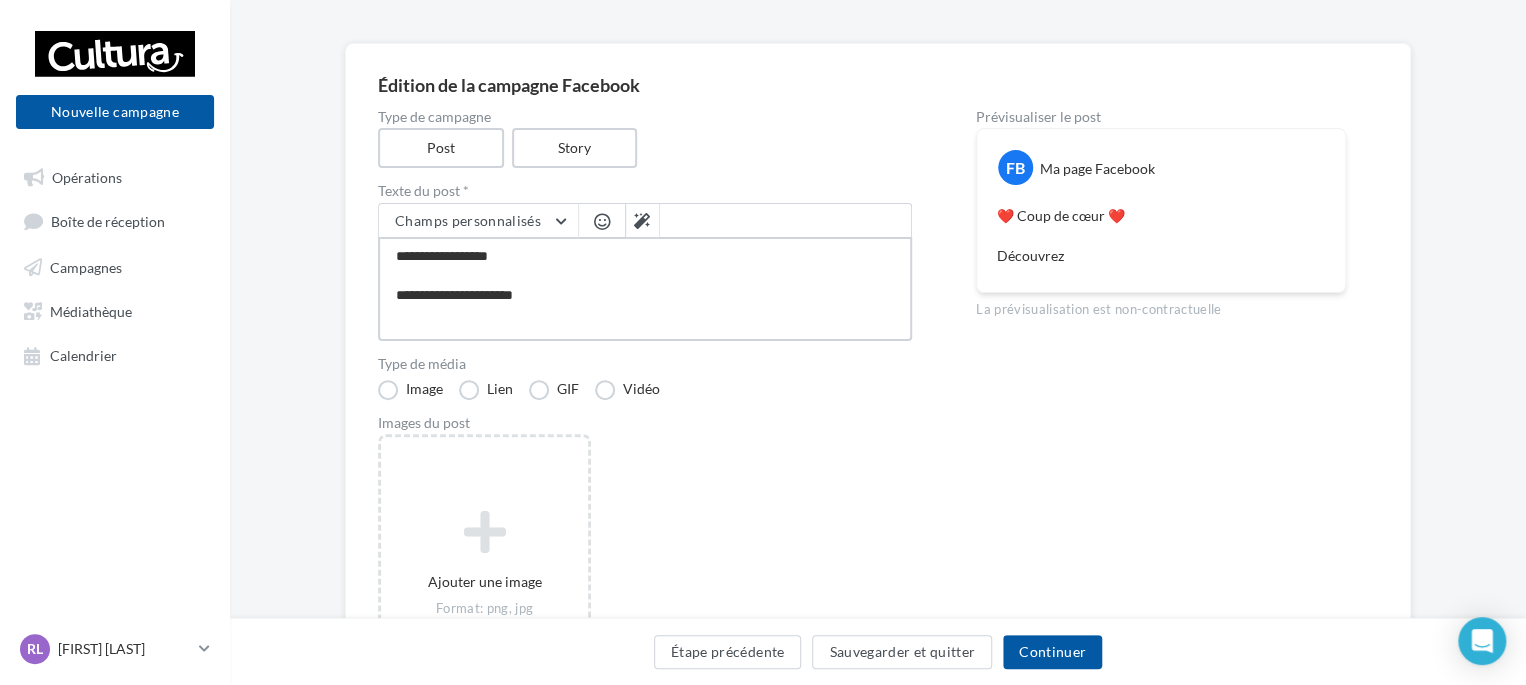 type on "**********" 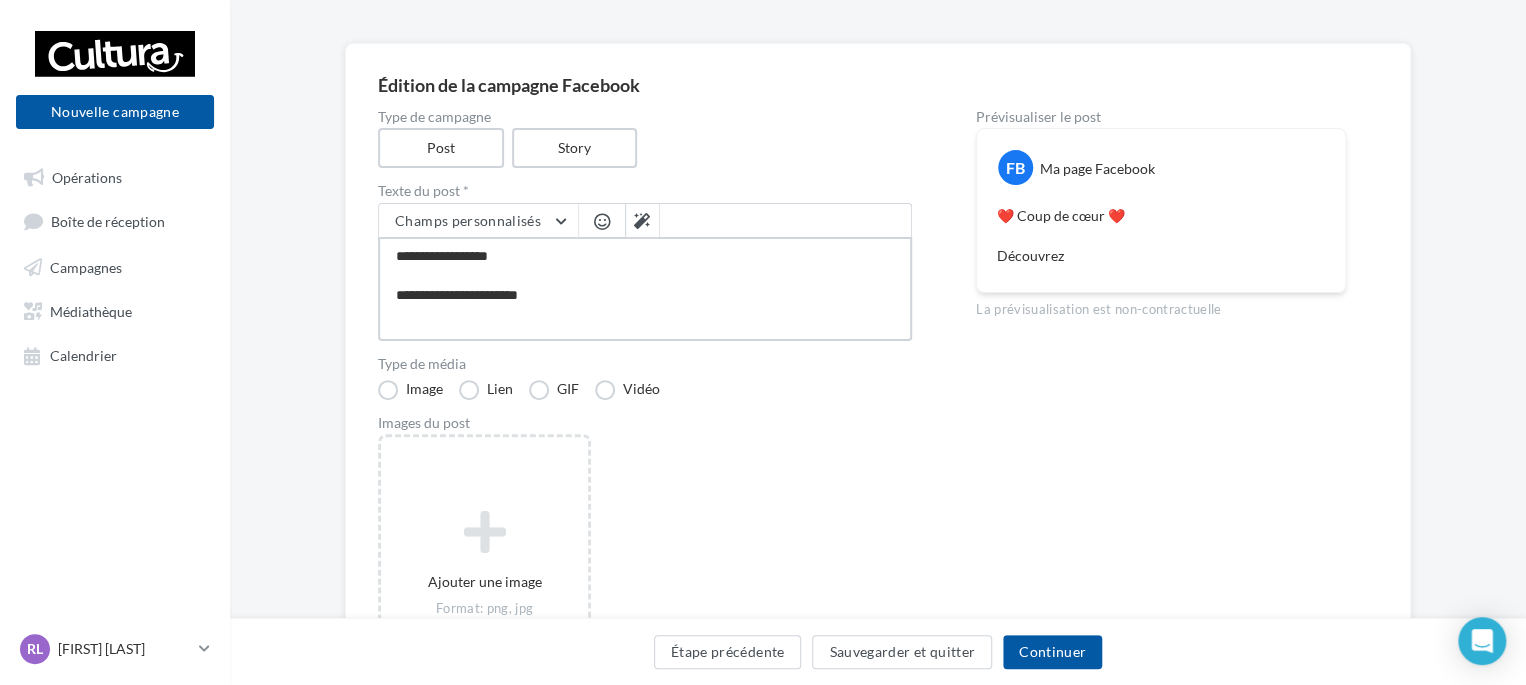 type on "**********" 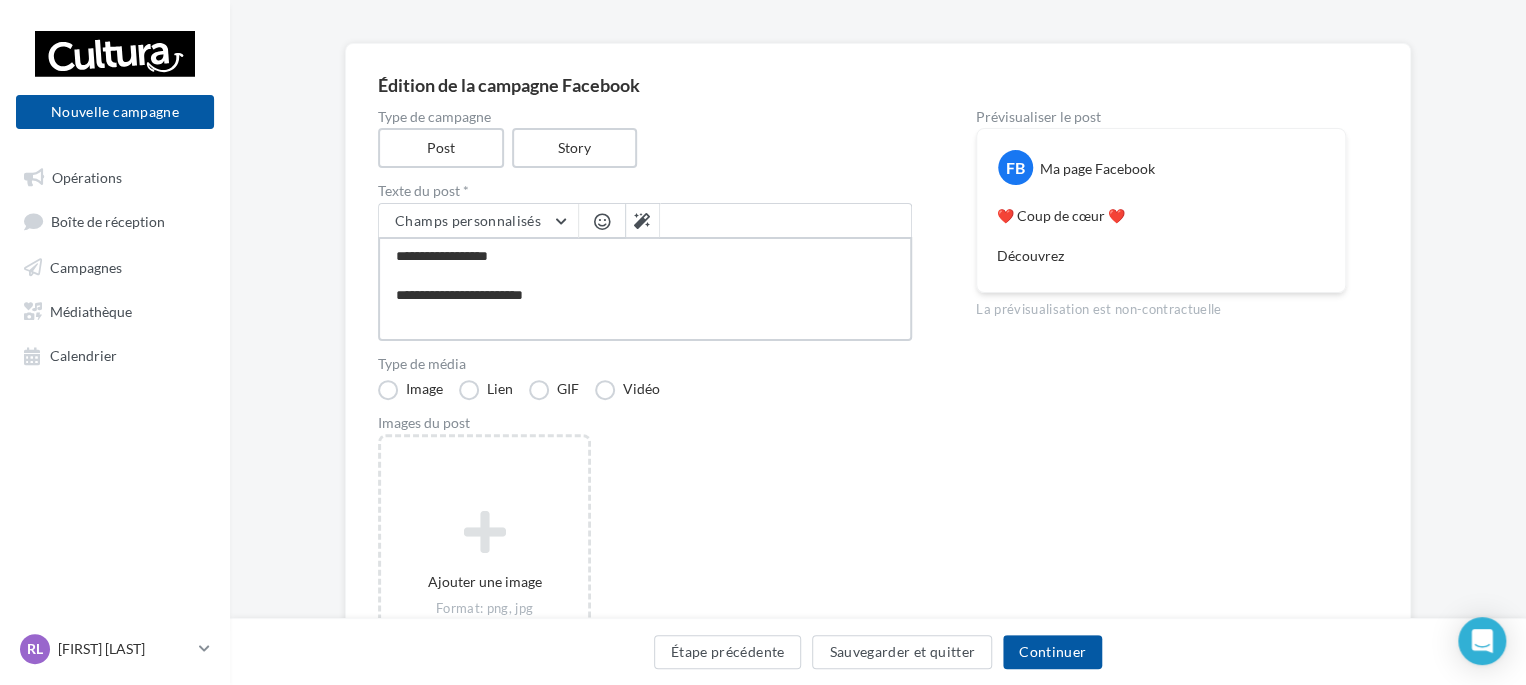 type on "**********" 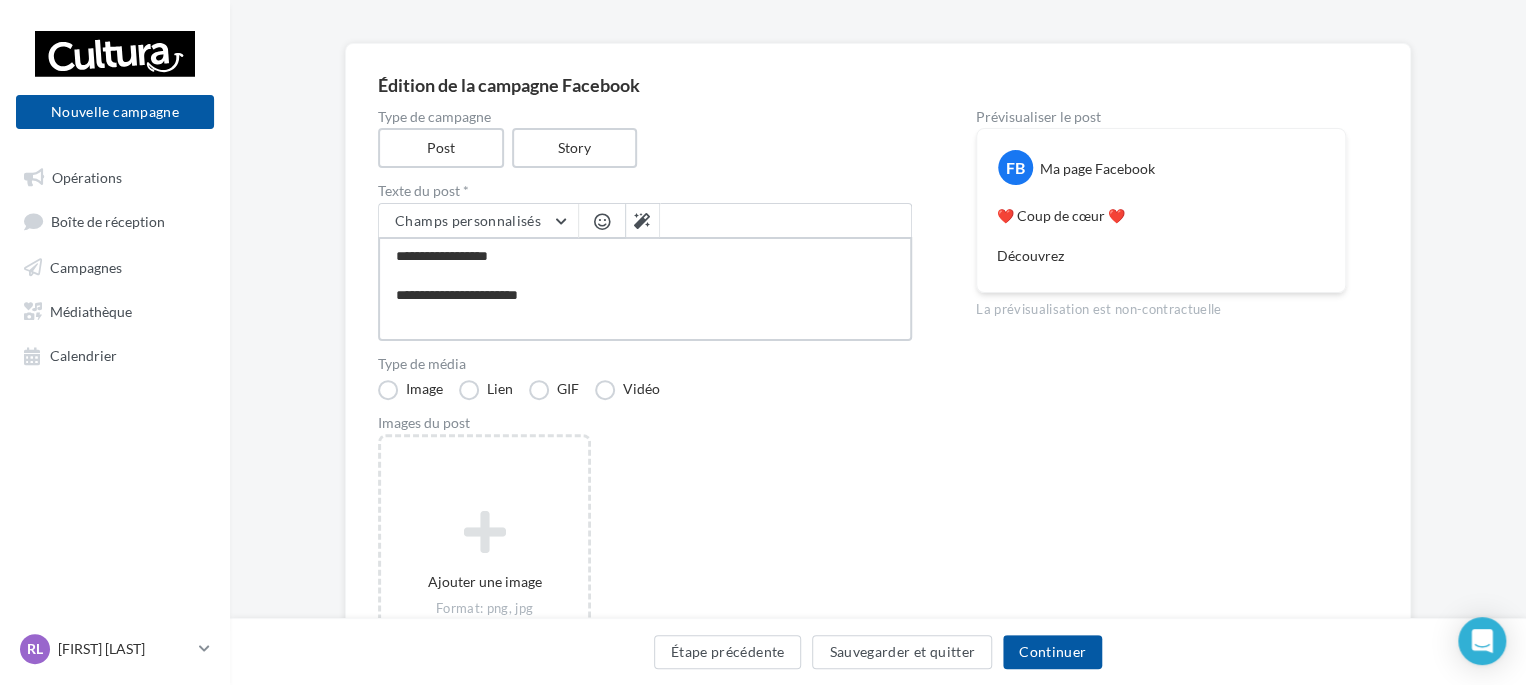 type on "**********" 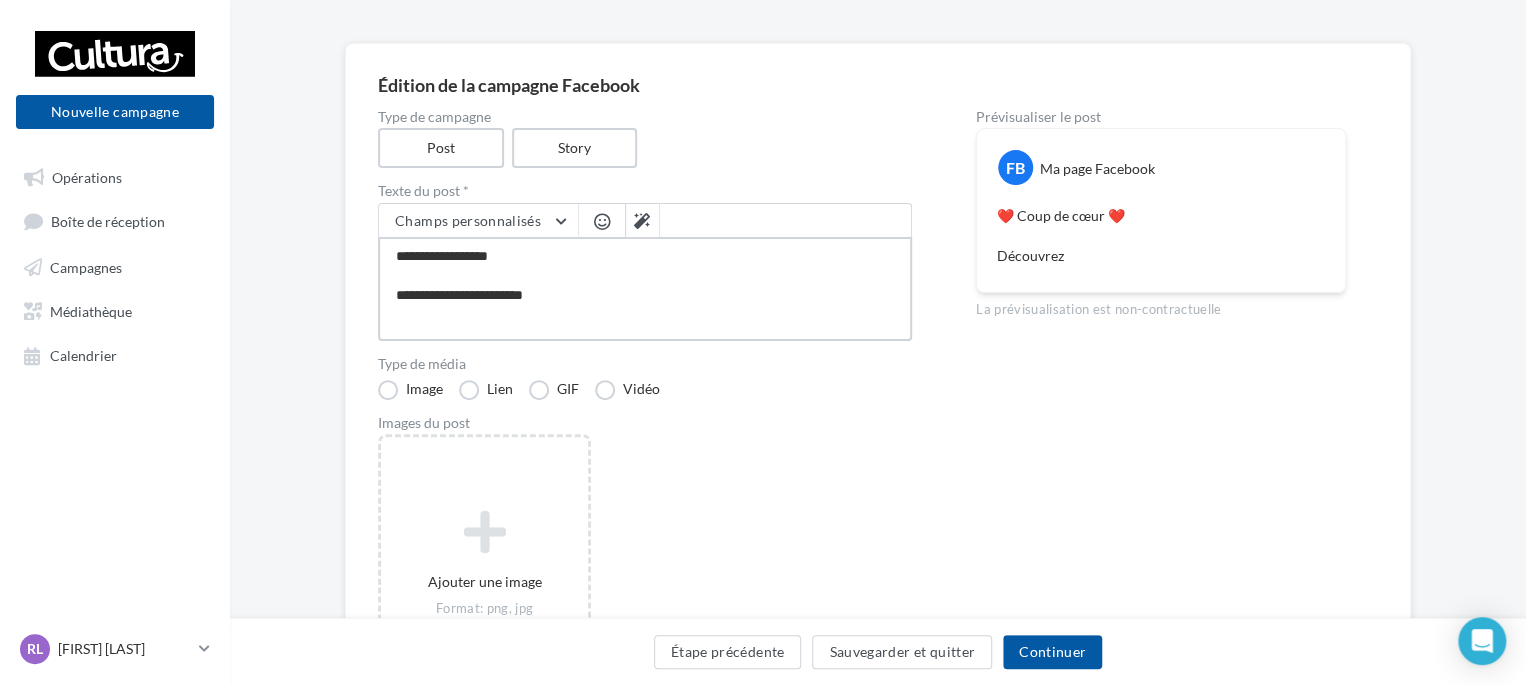 type on "**********" 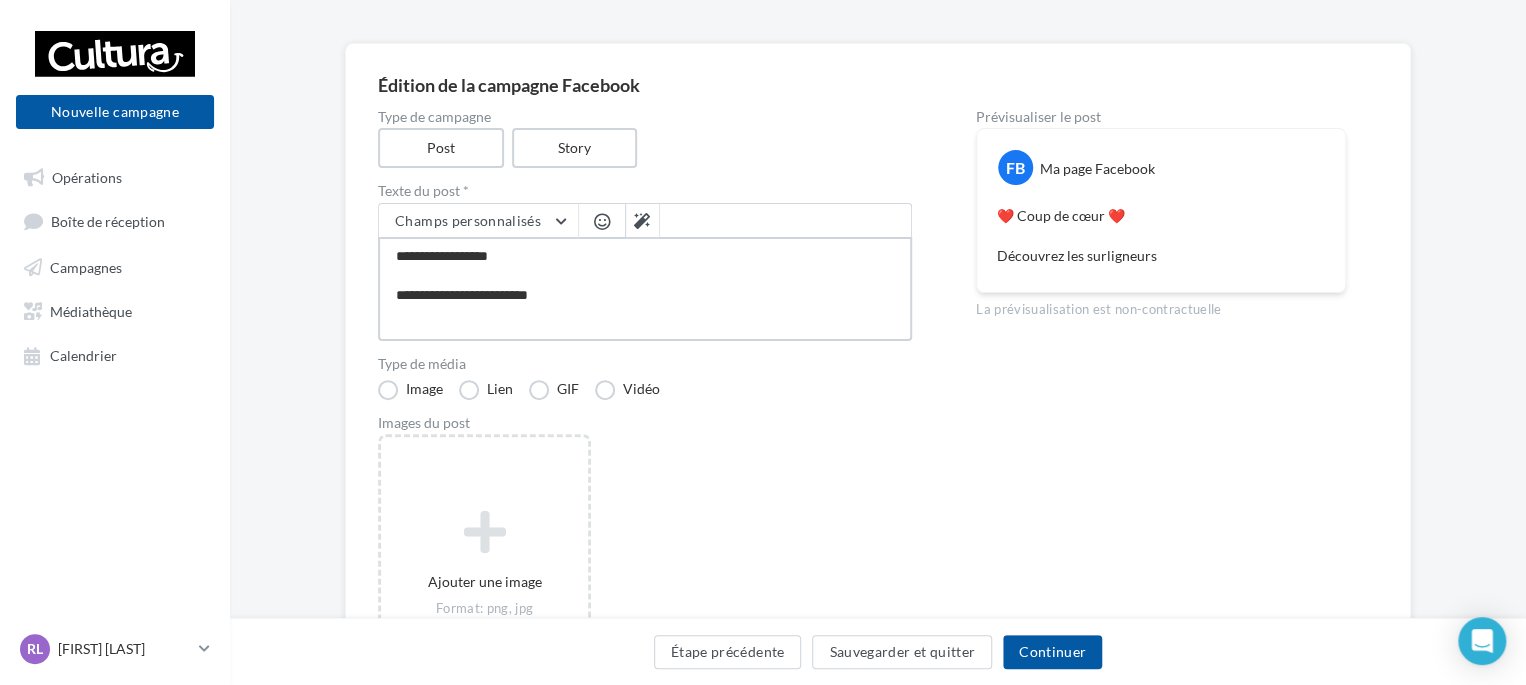 type on "**********" 